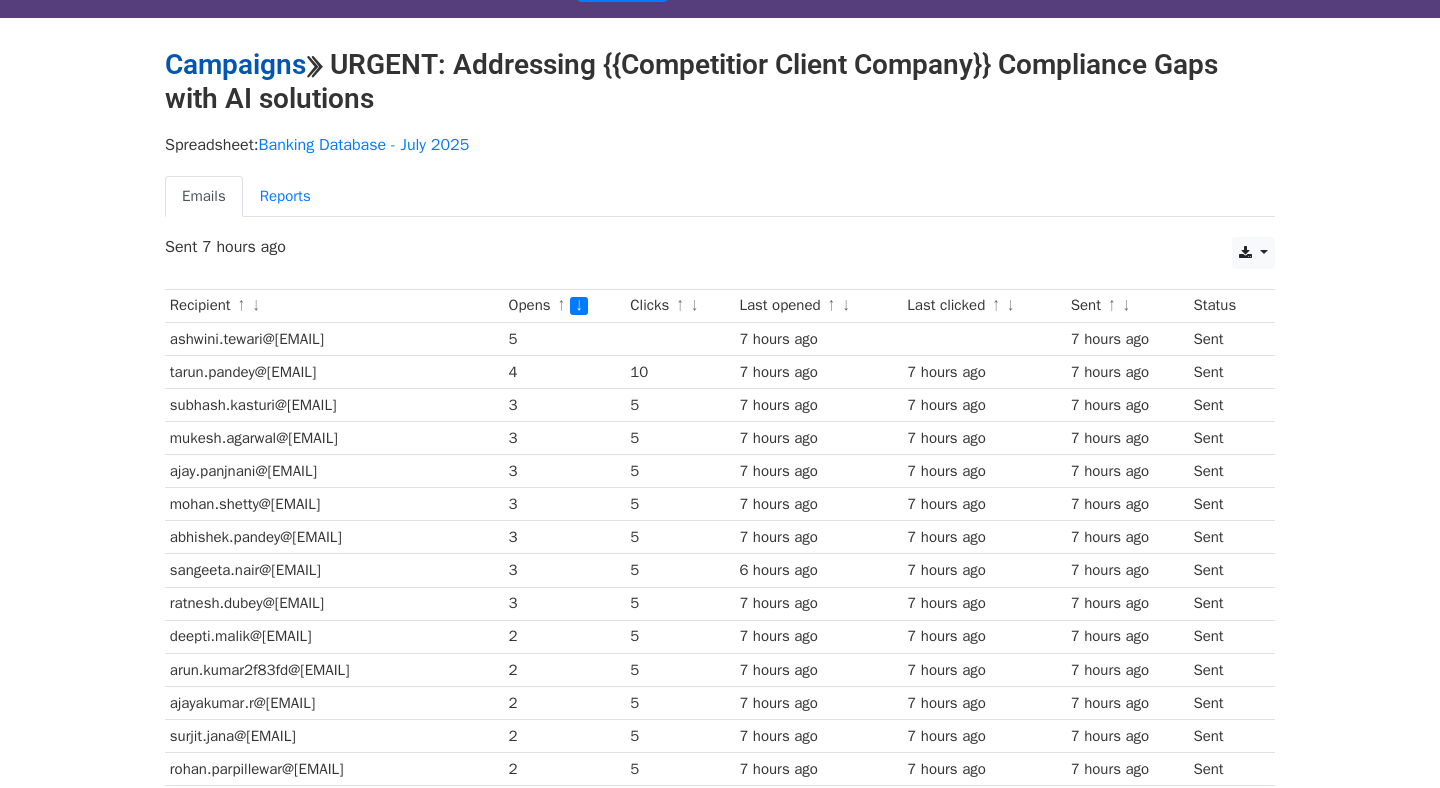 scroll, scrollTop: 45, scrollLeft: 0, axis: vertical 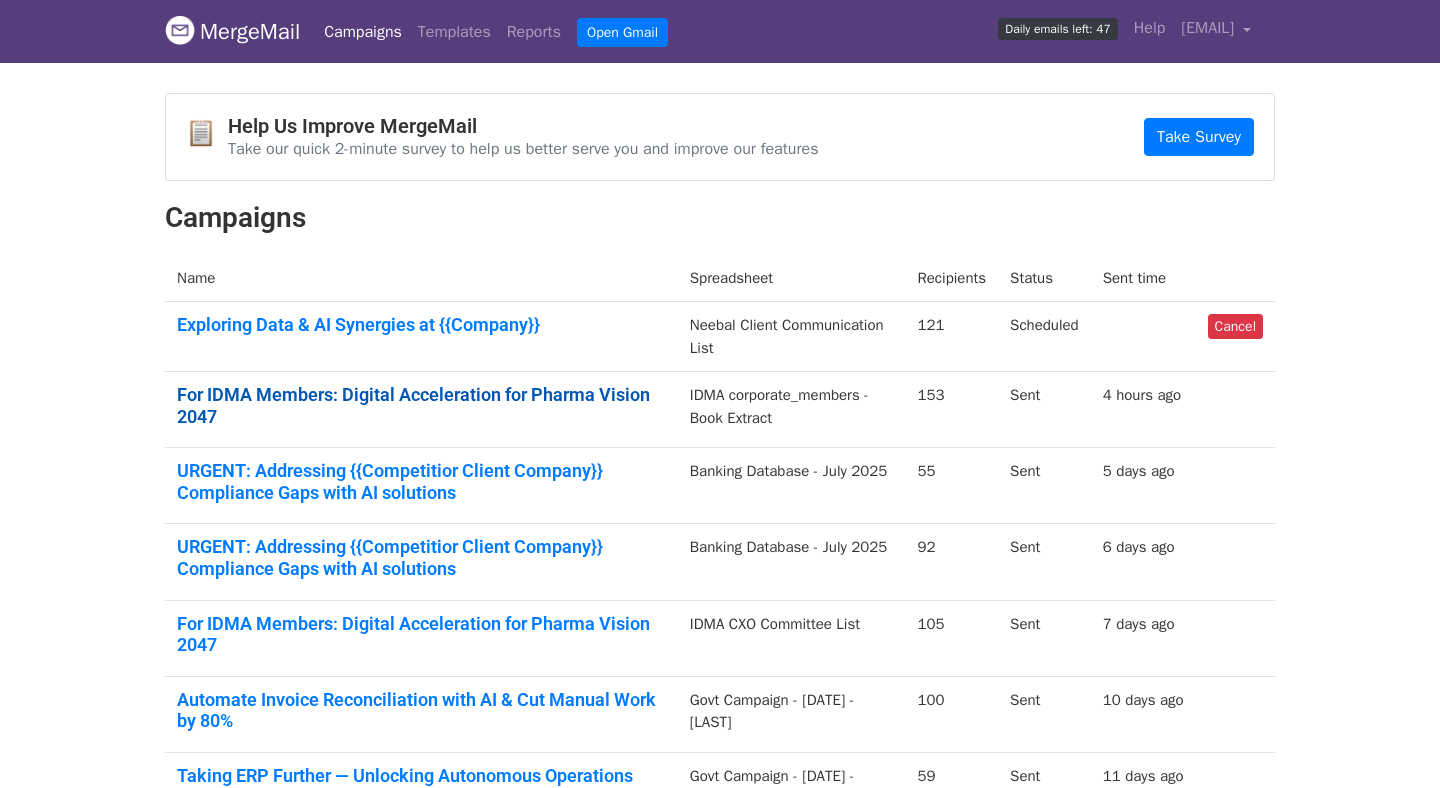 click on "For IDMA Members: Digital Acceleration for Pharma Vision 2047" at bounding box center [421, 405] 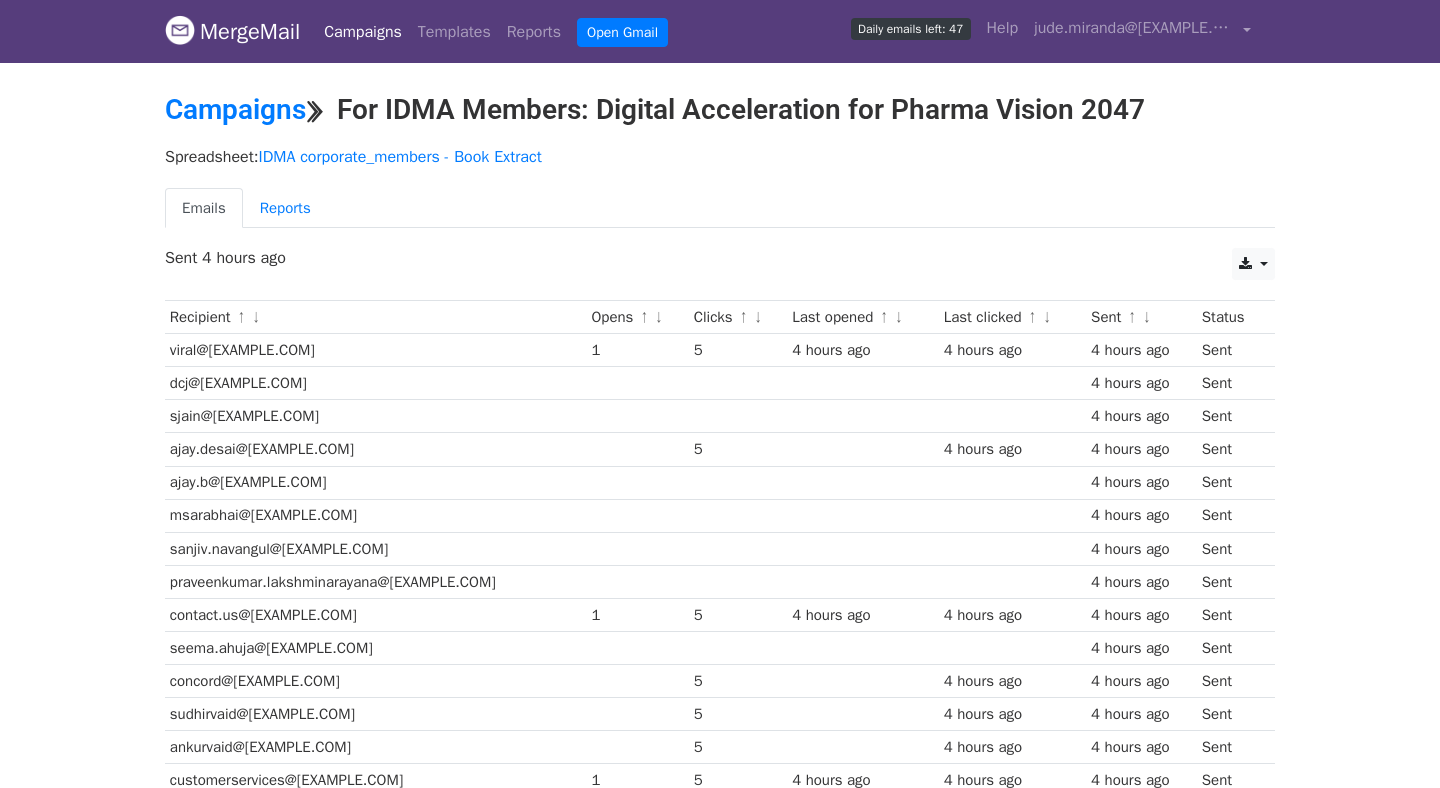 scroll, scrollTop: 0, scrollLeft: 0, axis: both 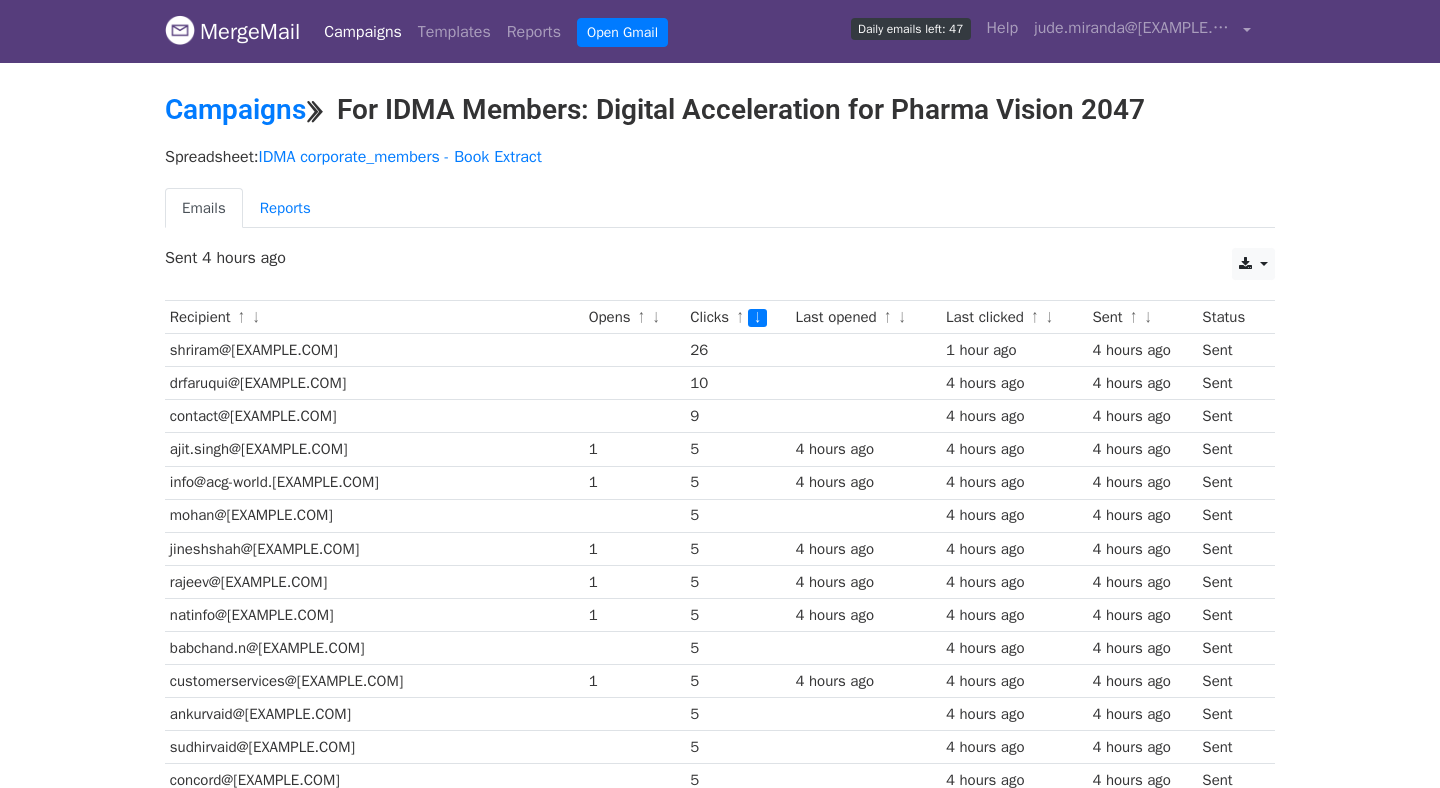 click on "↑
↓" at bounding box center (749, 318) 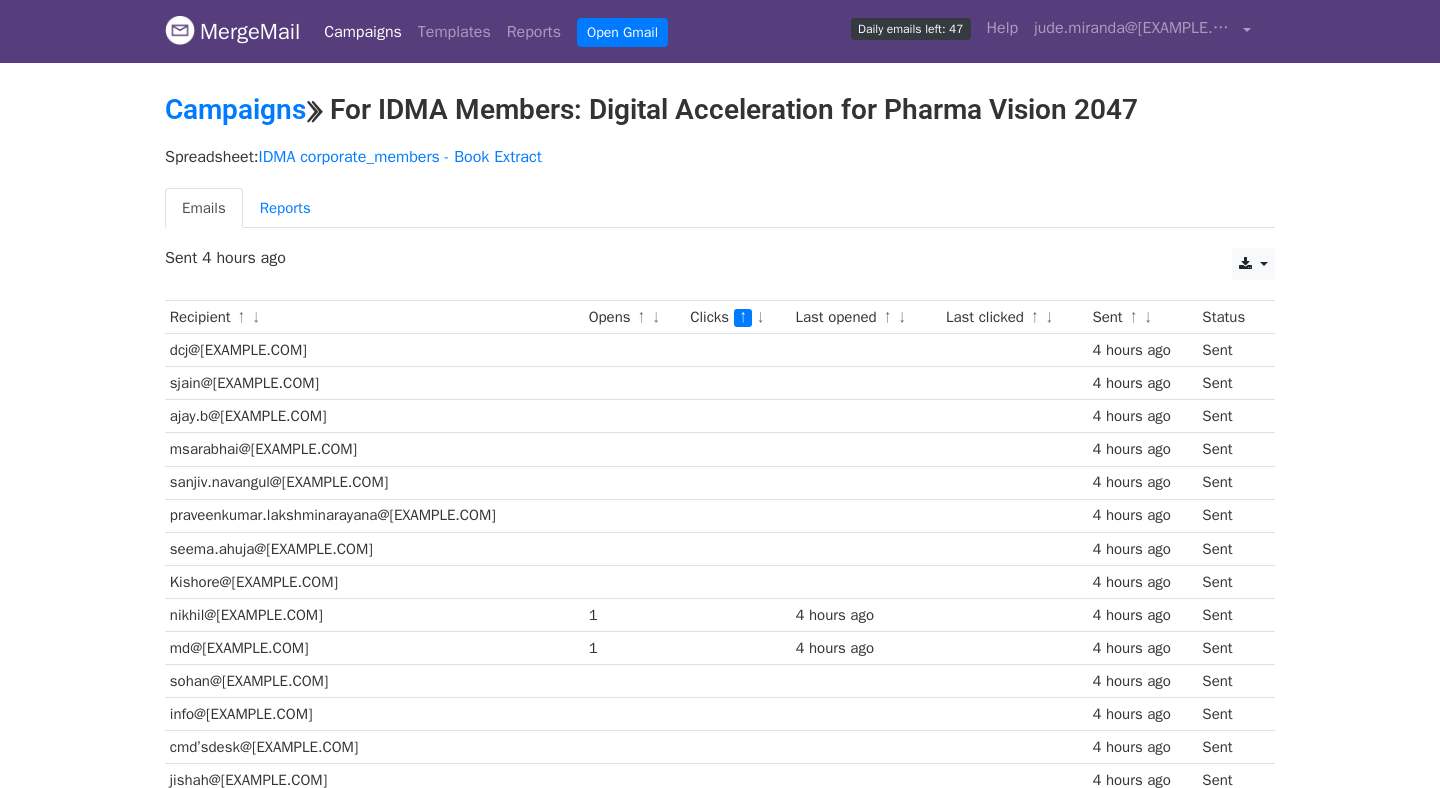 scroll, scrollTop: 0, scrollLeft: 0, axis: both 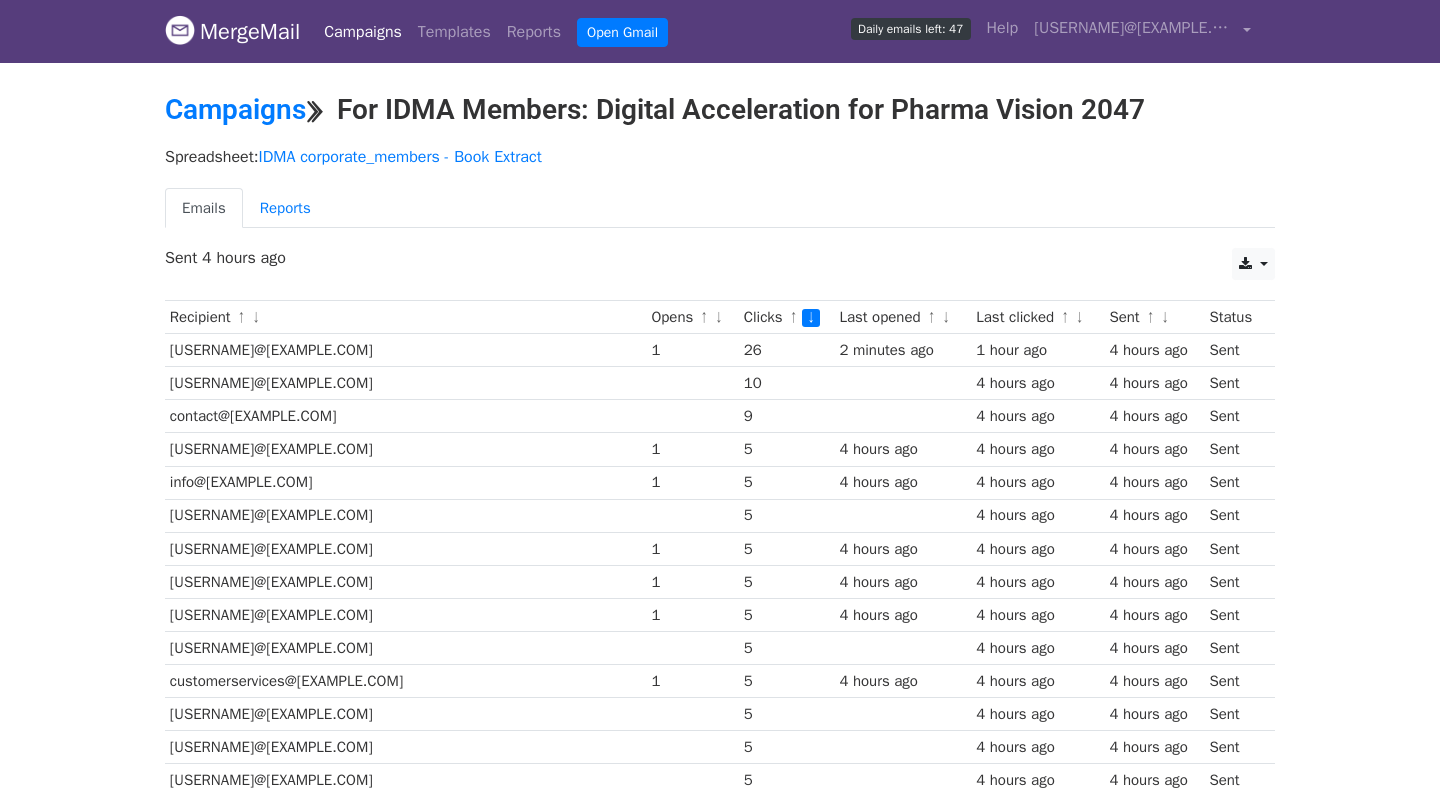 click on "↓" at bounding box center (718, 318) 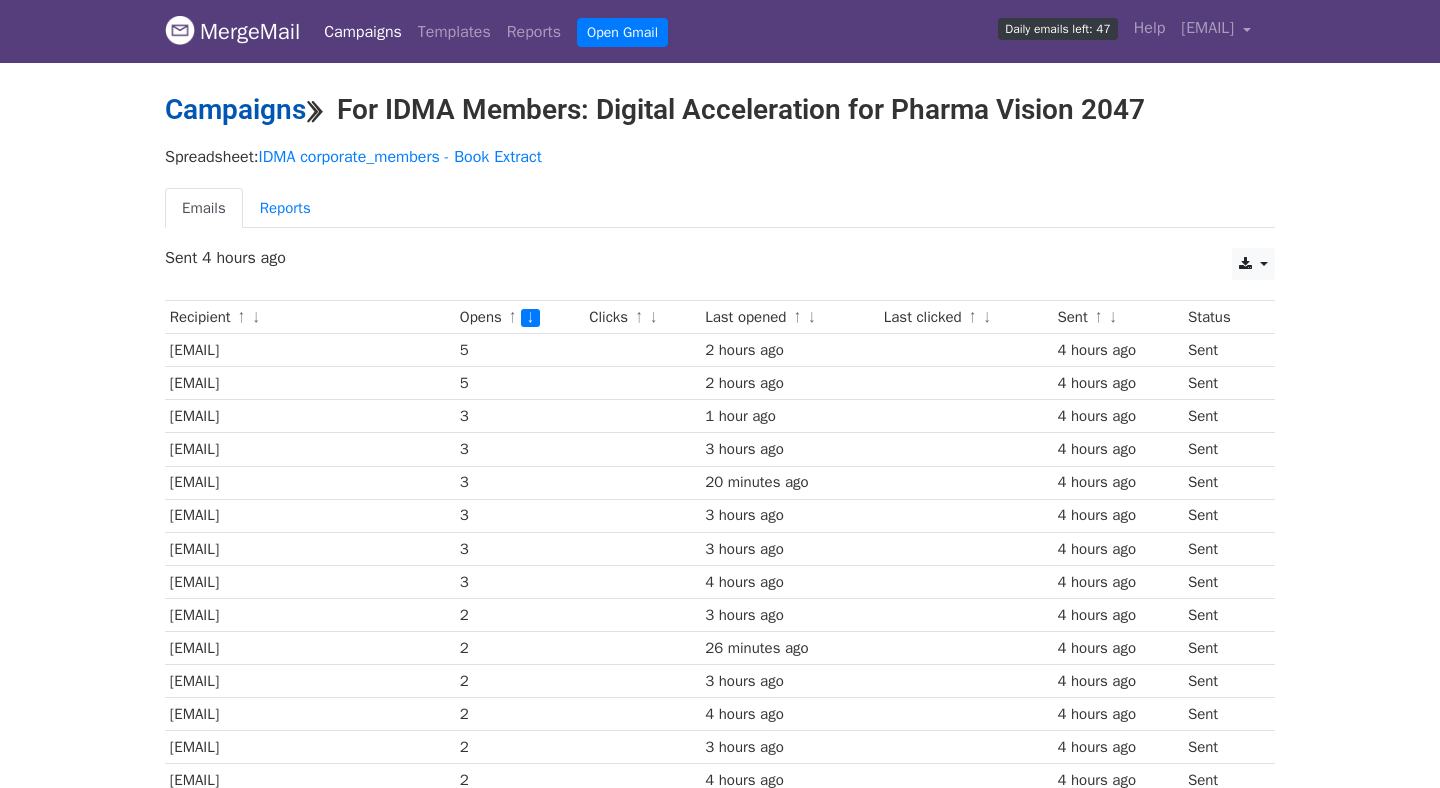 scroll, scrollTop: 0, scrollLeft: 0, axis: both 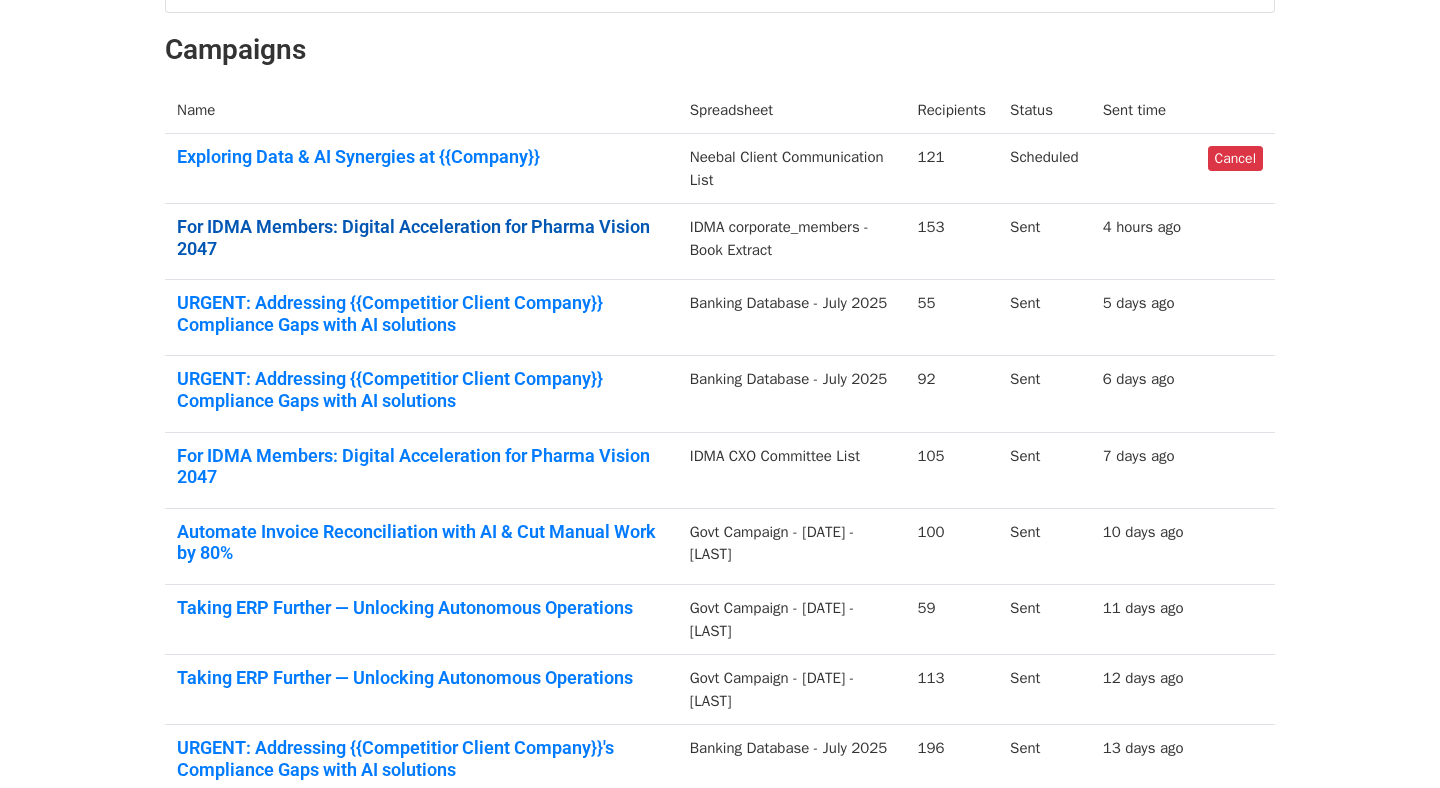 click on "For IDMA Members: Digital Acceleration for Pharma Vision 2047" at bounding box center (421, 237) 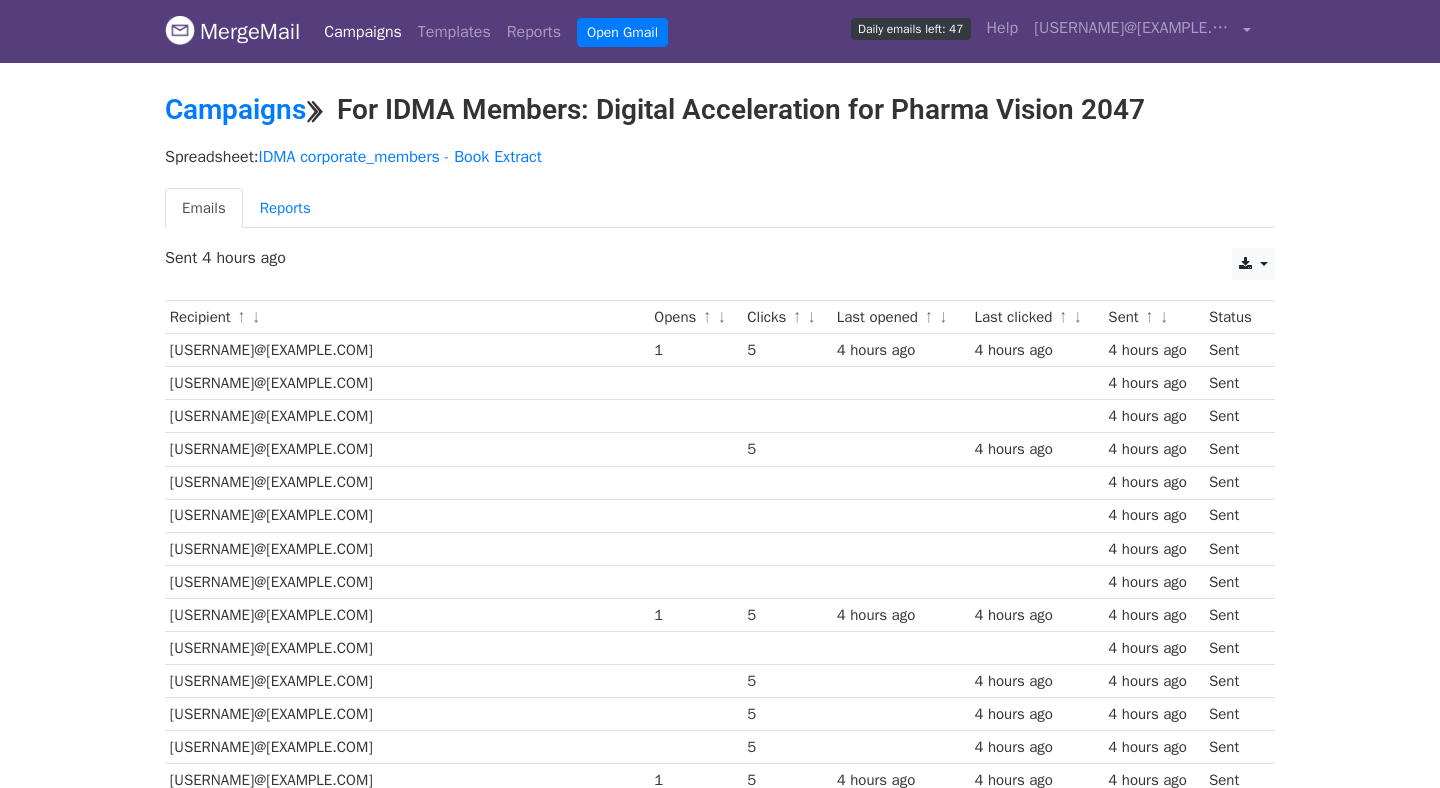 scroll, scrollTop: 0, scrollLeft: 0, axis: both 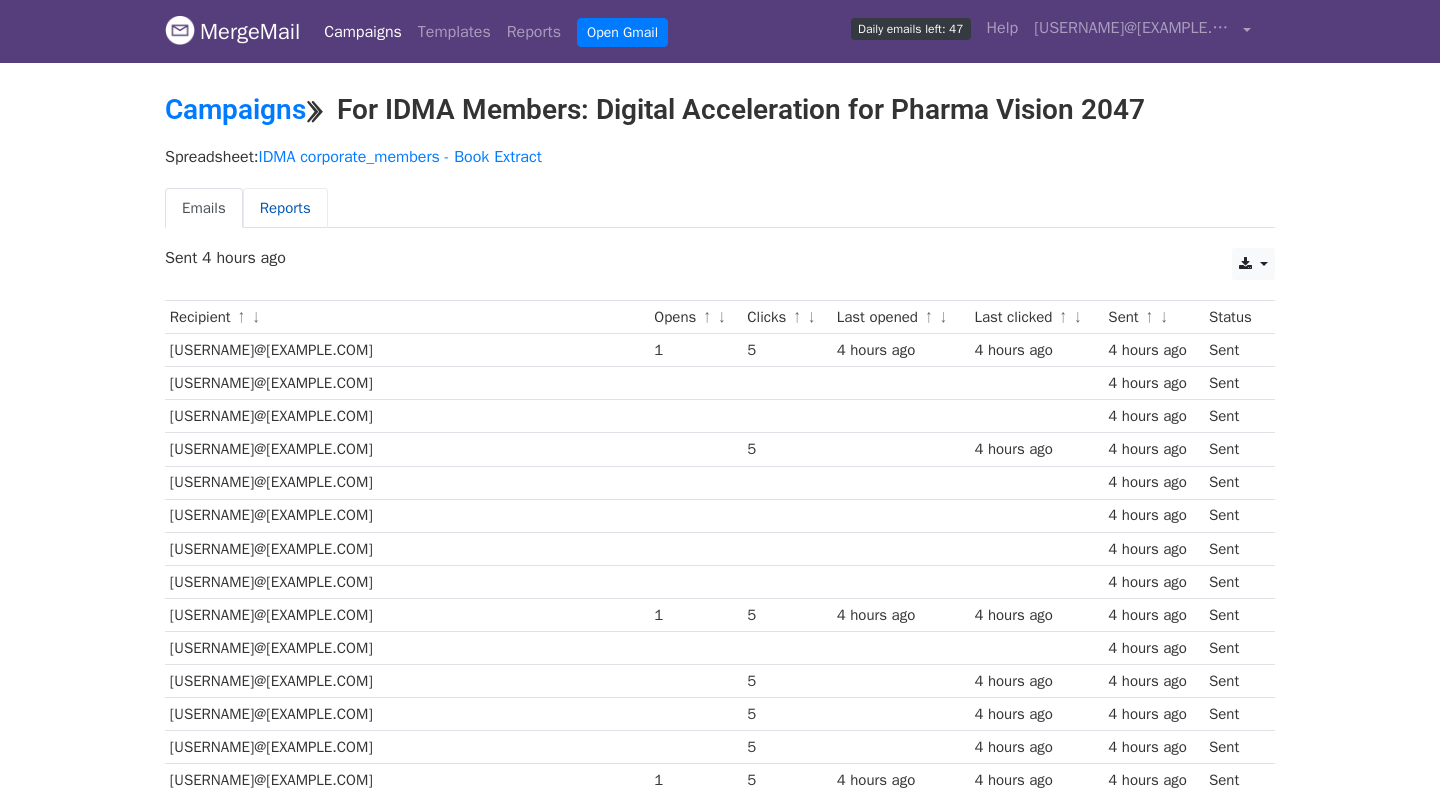 click on "Reports" at bounding box center [285, 208] 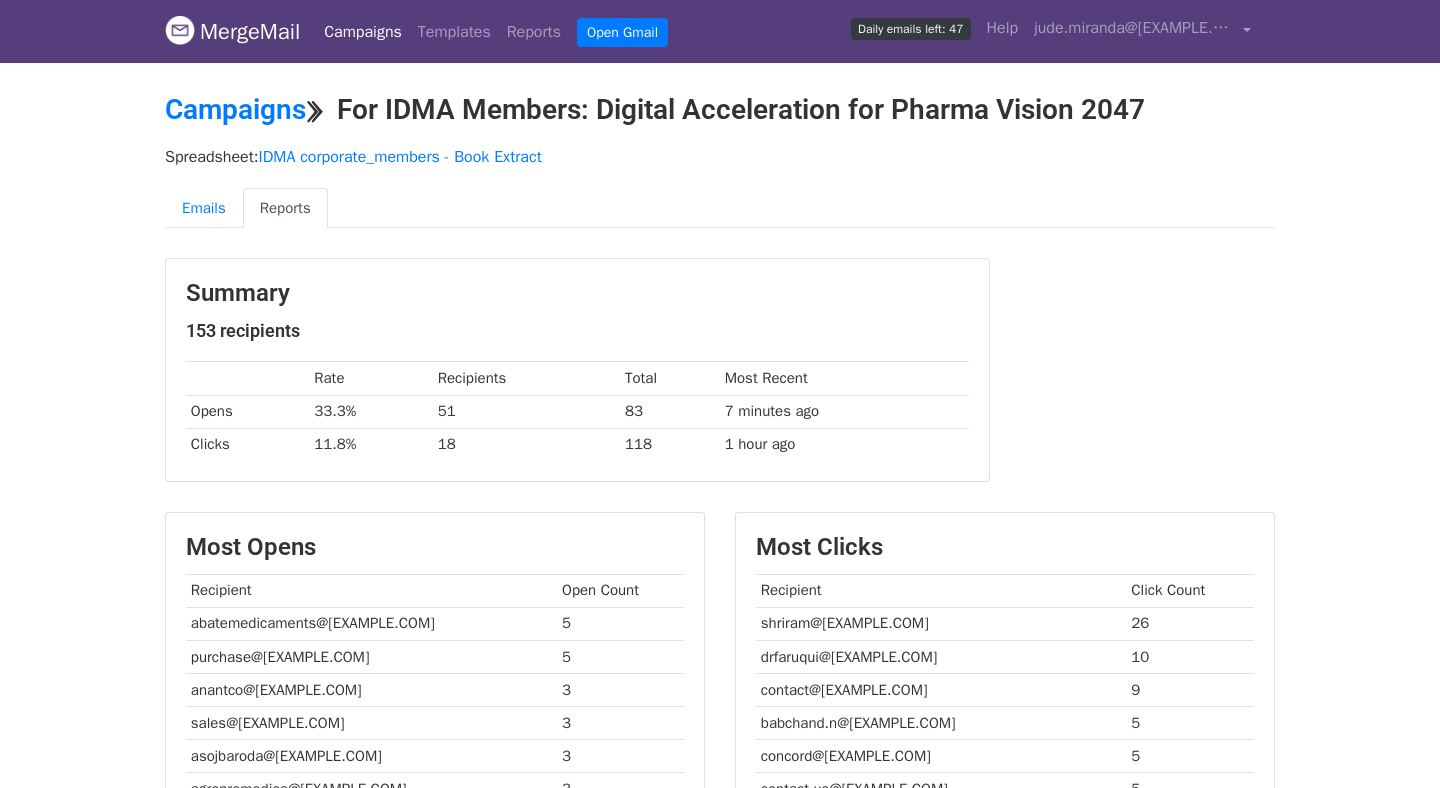scroll, scrollTop: 0, scrollLeft: 0, axis: both 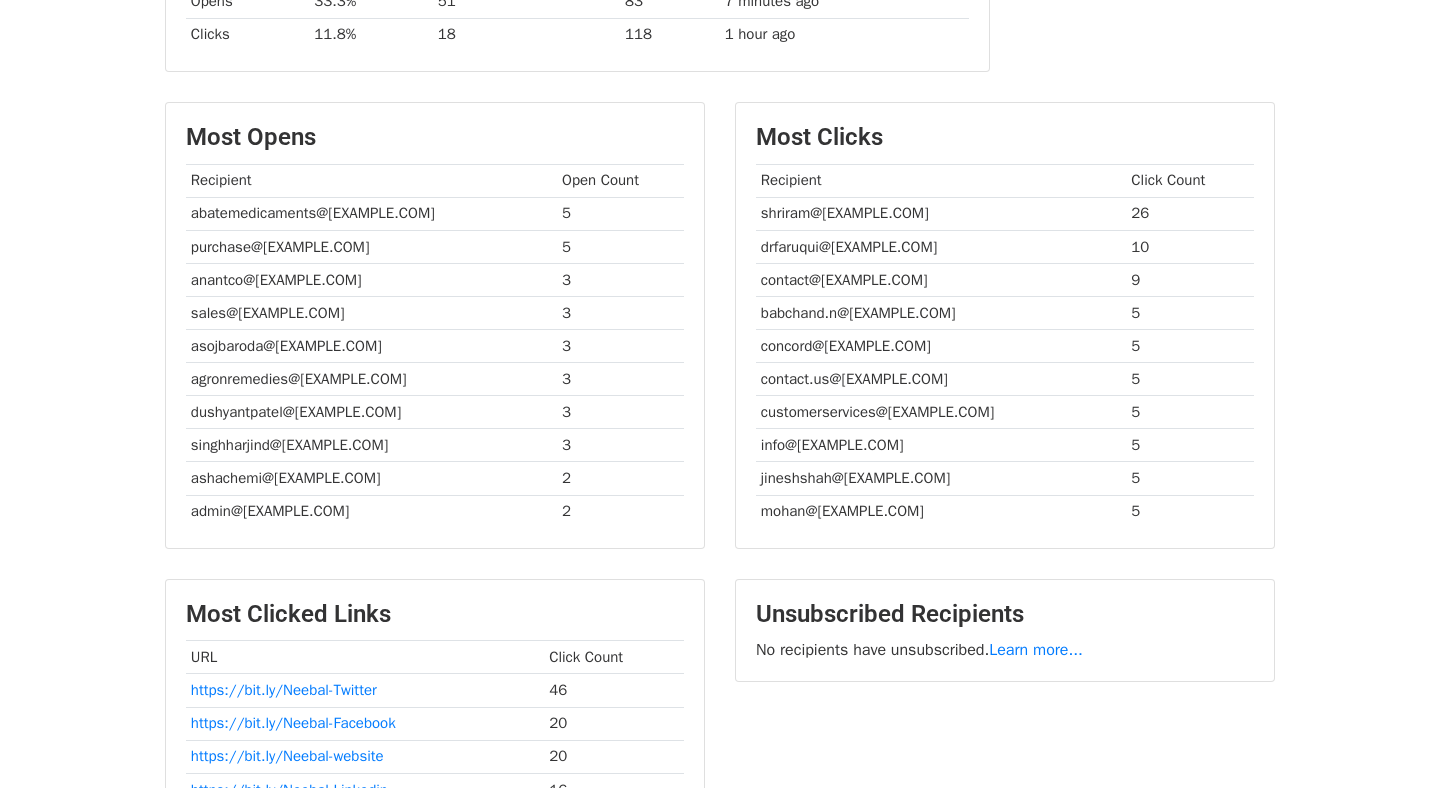click on "5" at bounding box center (620, 213) 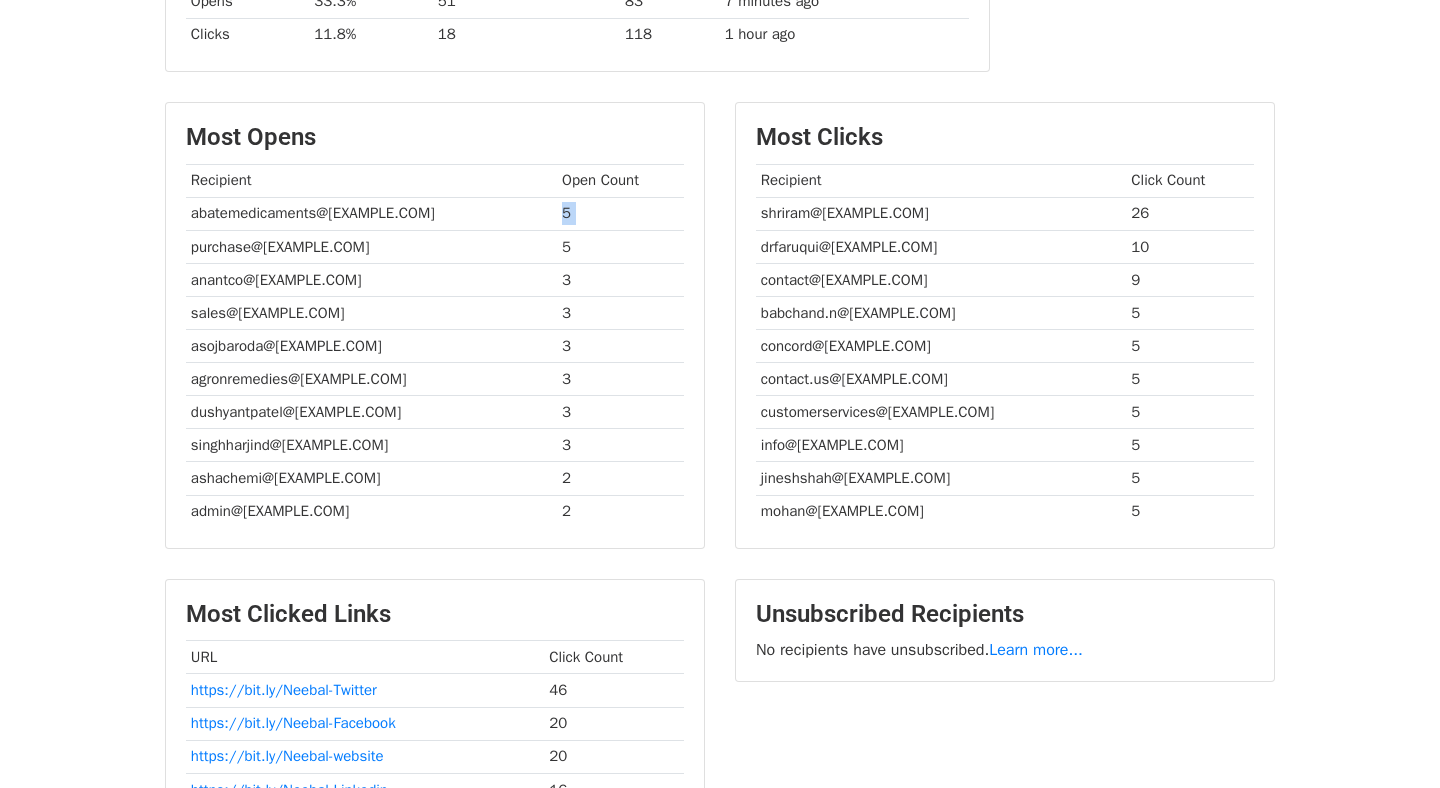 click on "5" at bounding box center (620, 213) 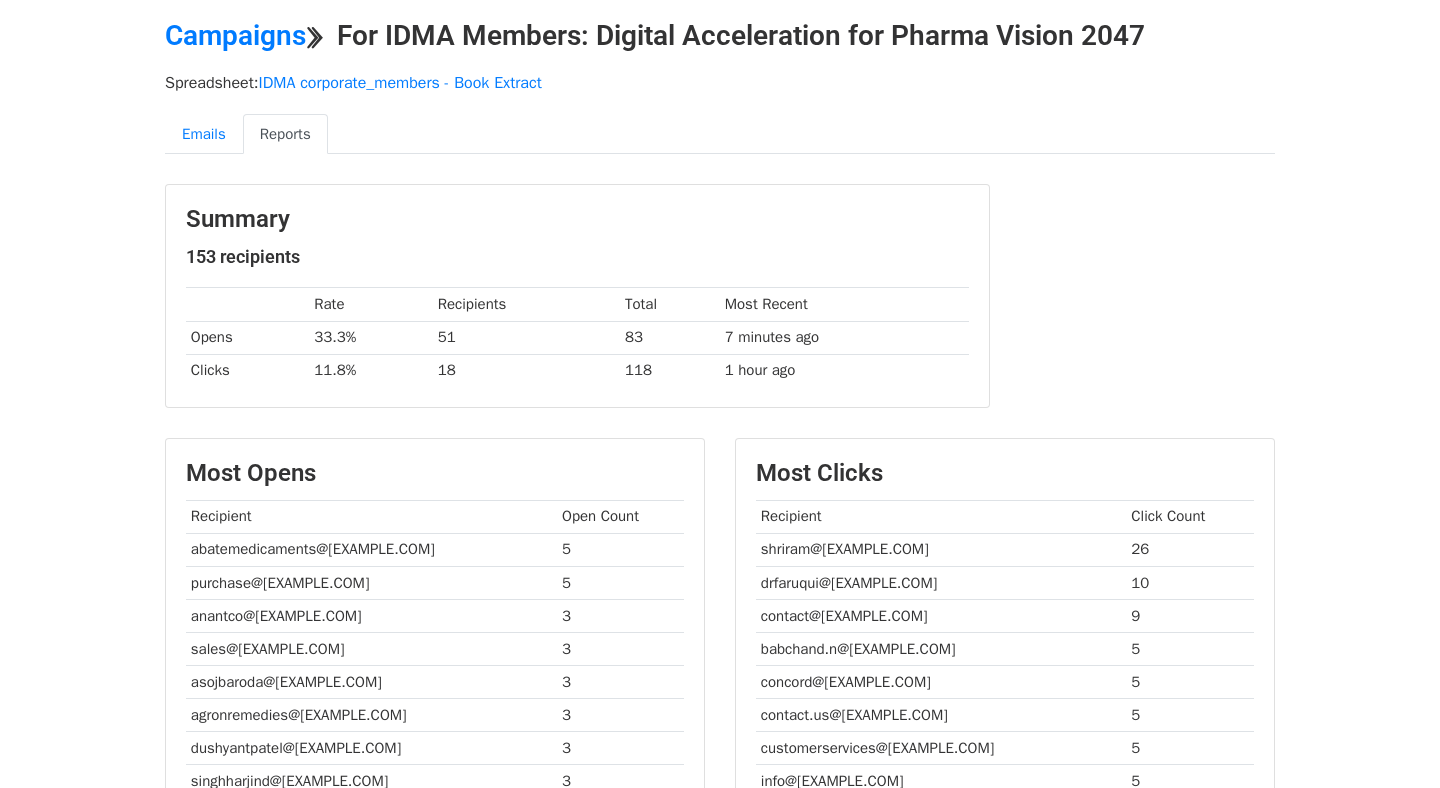 scroll, scrollTop: 0, scrollLeft: 0, axis: both 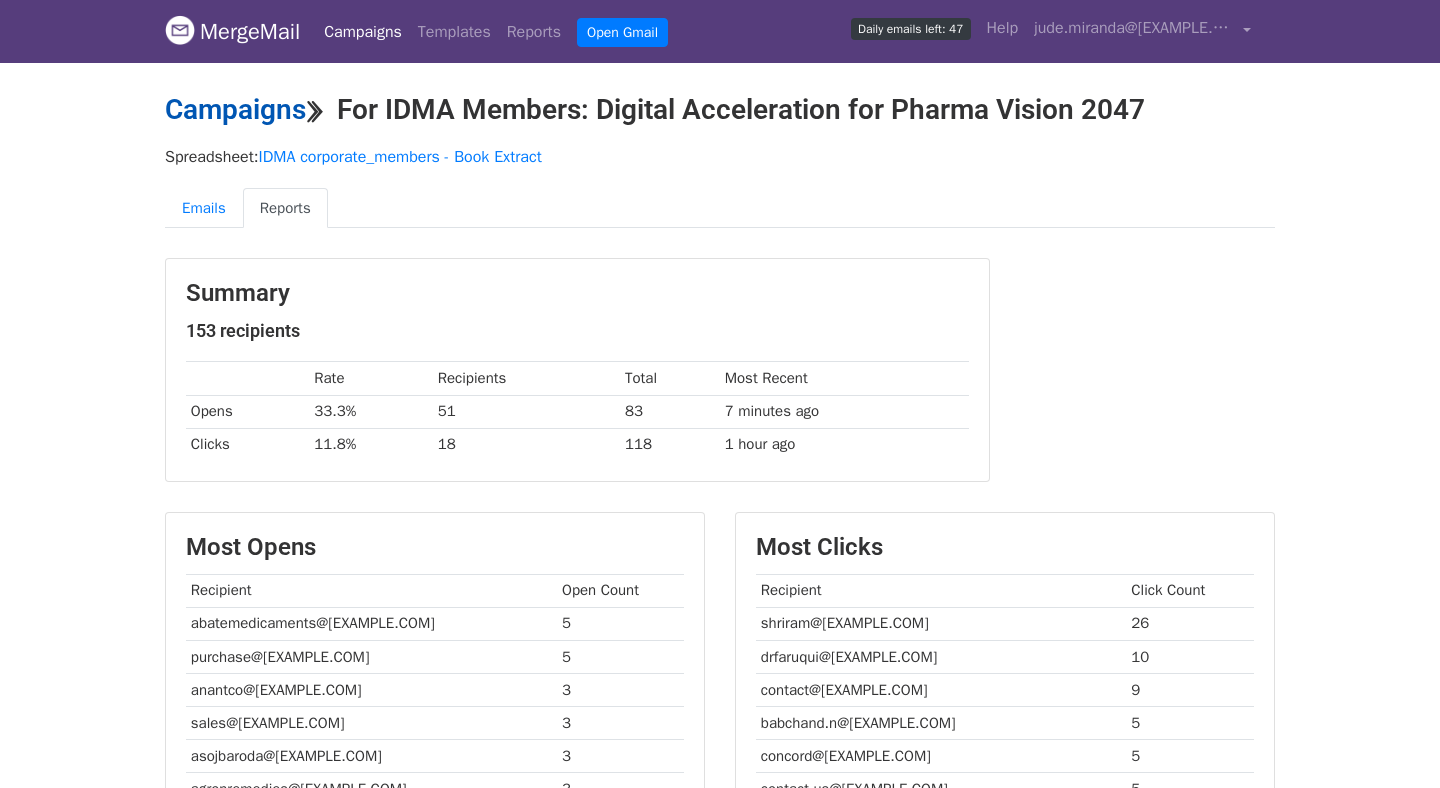click on "Campaigns" at bounding box center [235, 109] 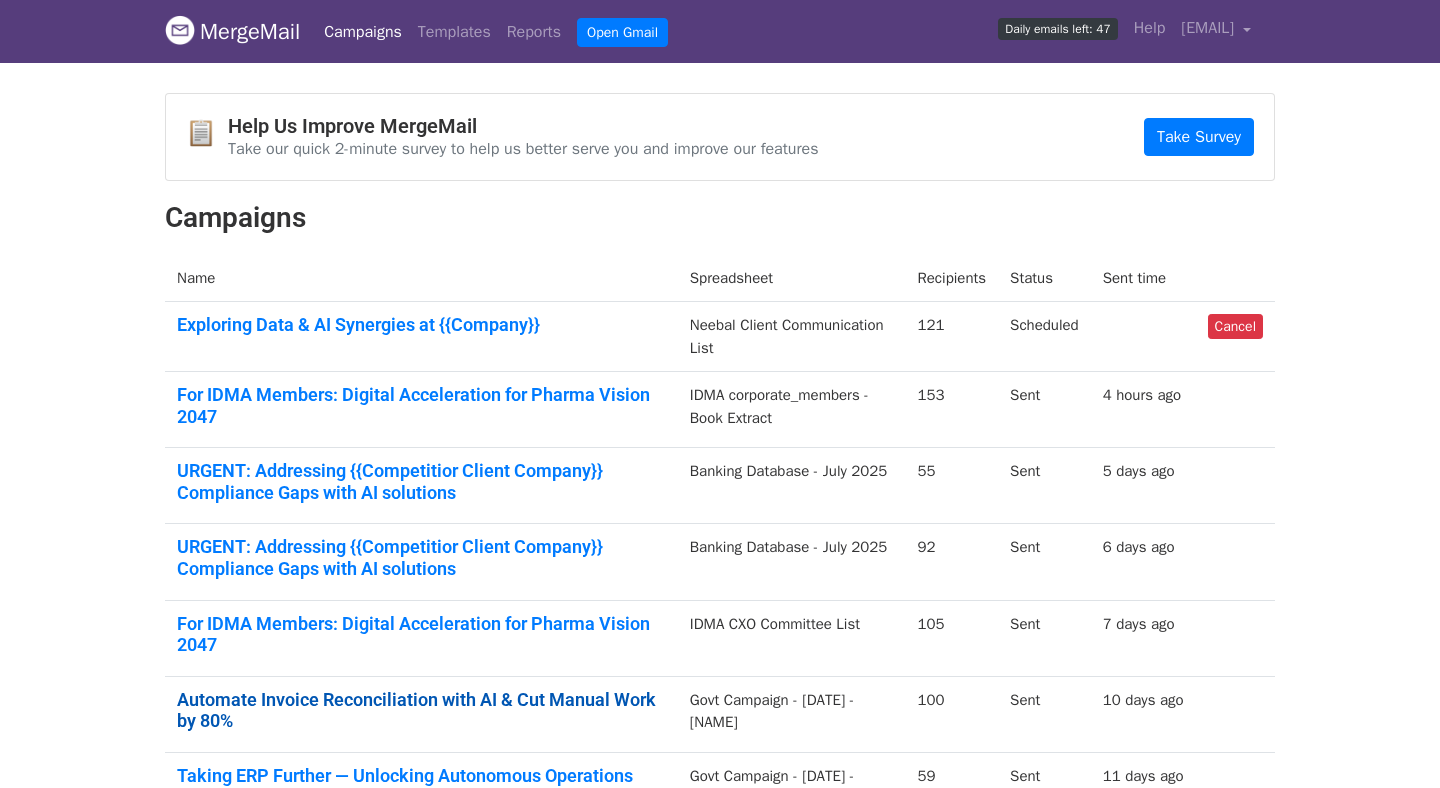 scroll, scrollTop: 0, scrollLeft: 0, axis: both 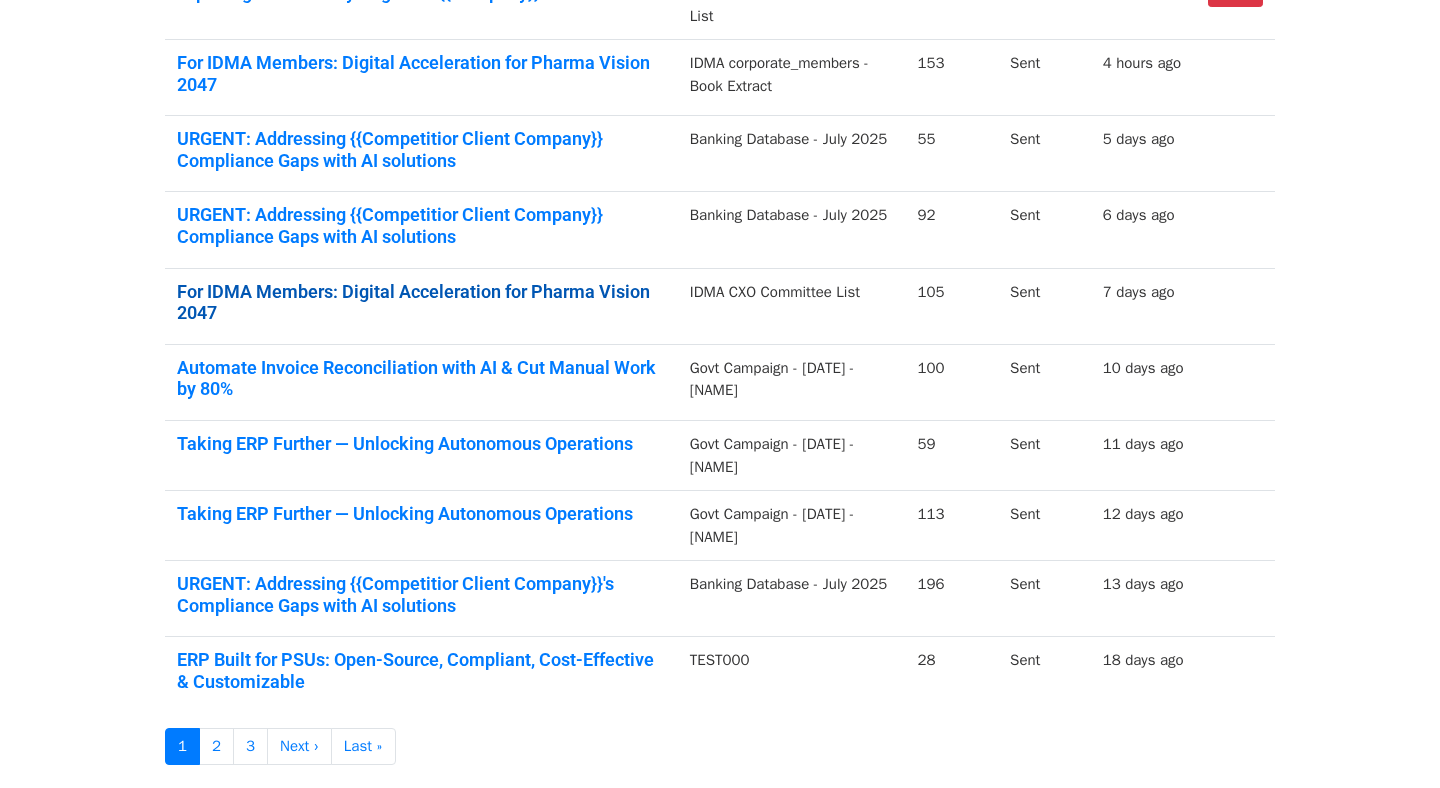 click on "For IDMA Members: Digital Acceleration for Pharma Vision 2047" at bounding box center [421, 302] 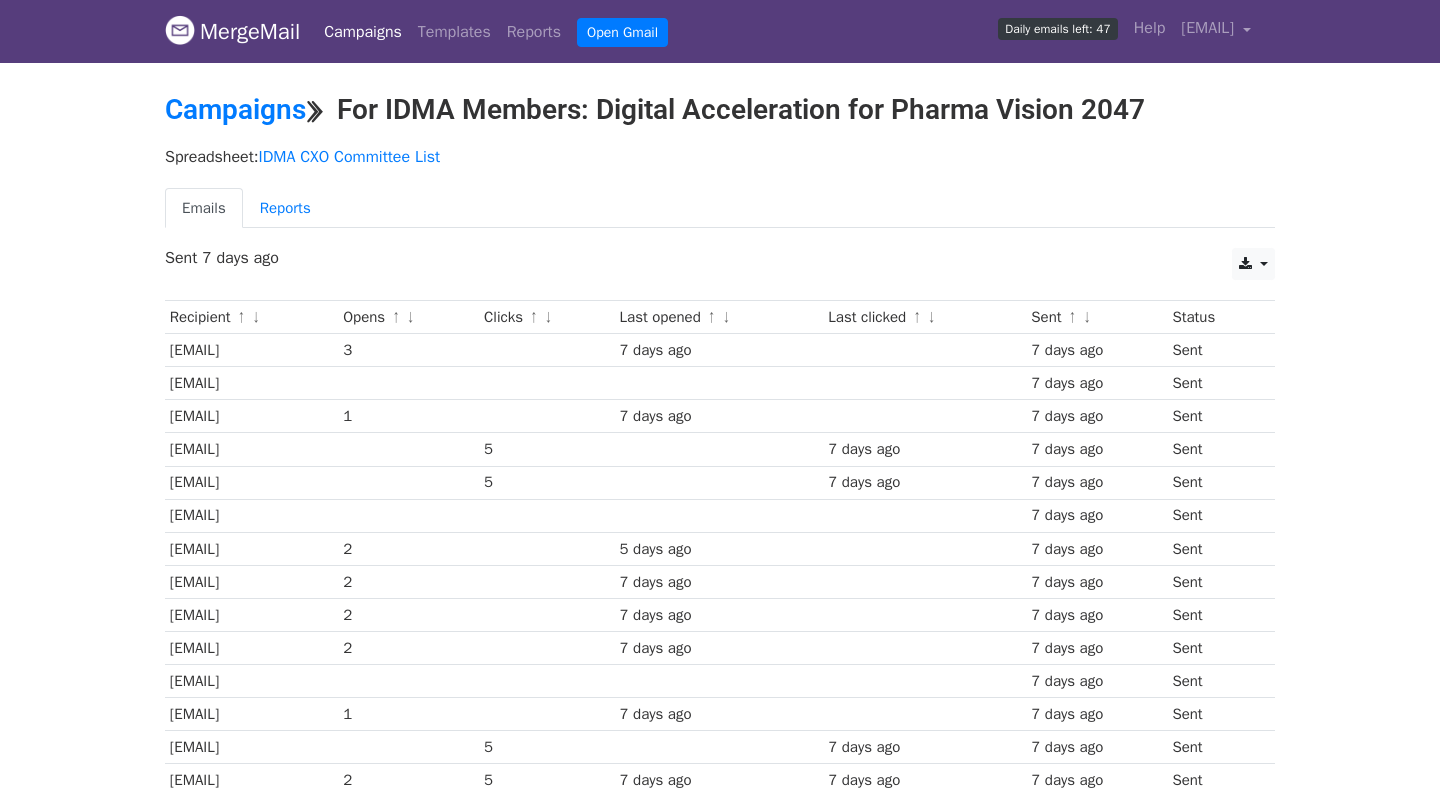 scroll, scrollTop: 0, scrollLeft: 0, axis: both 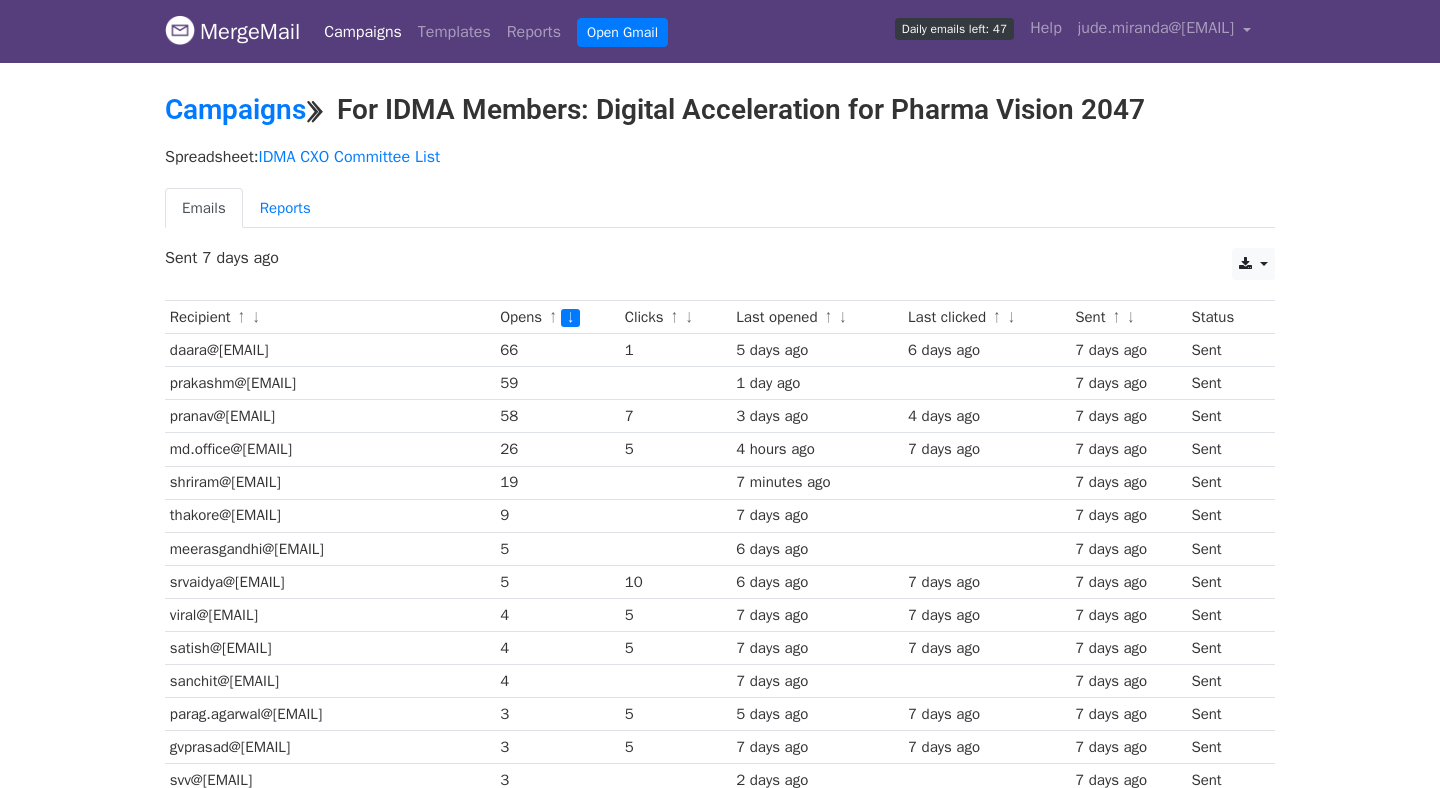 click on "daara@[EMAIL]" at bounding box center [330, 350] 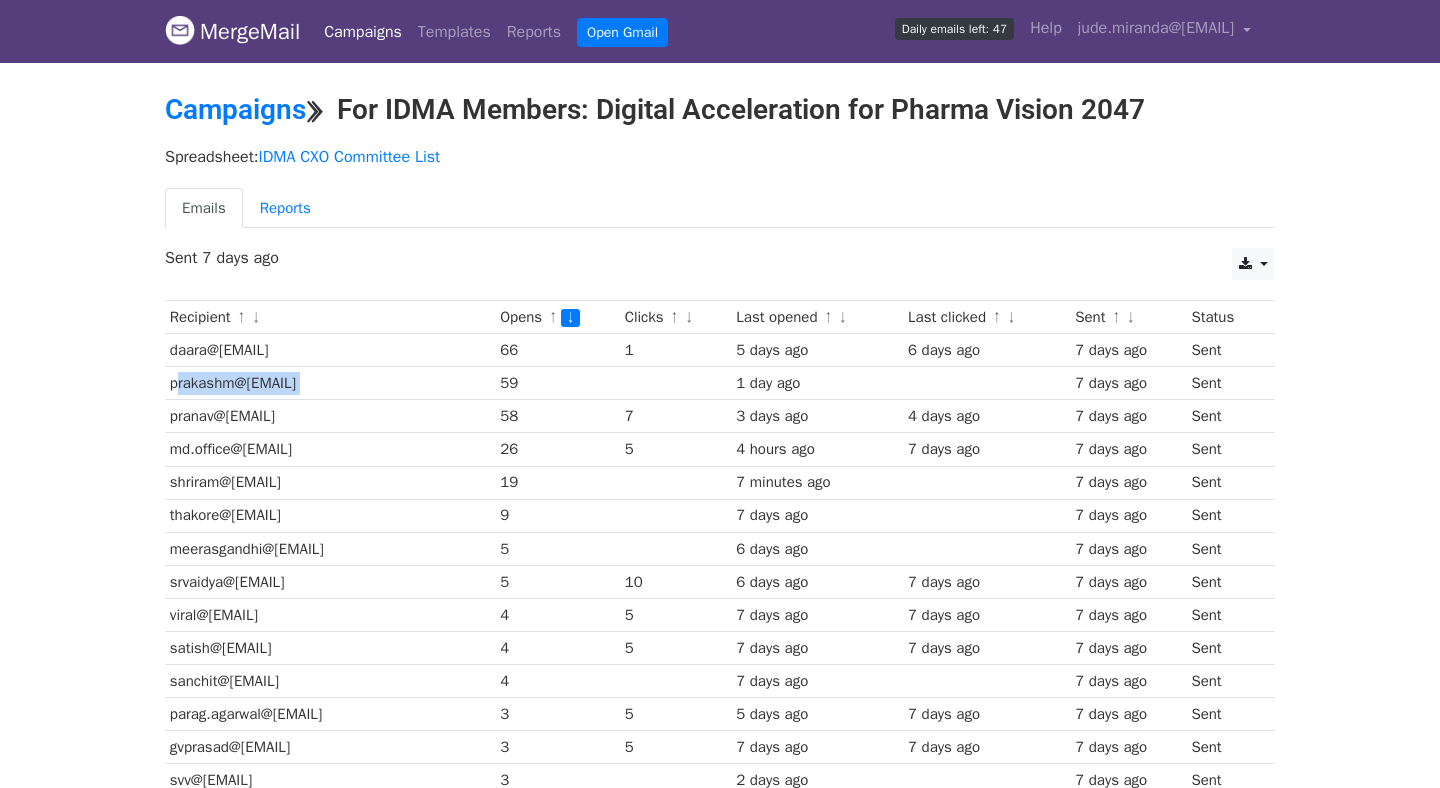 click on "prakashm@[EMAIL]" at bounding box center (330, 383) 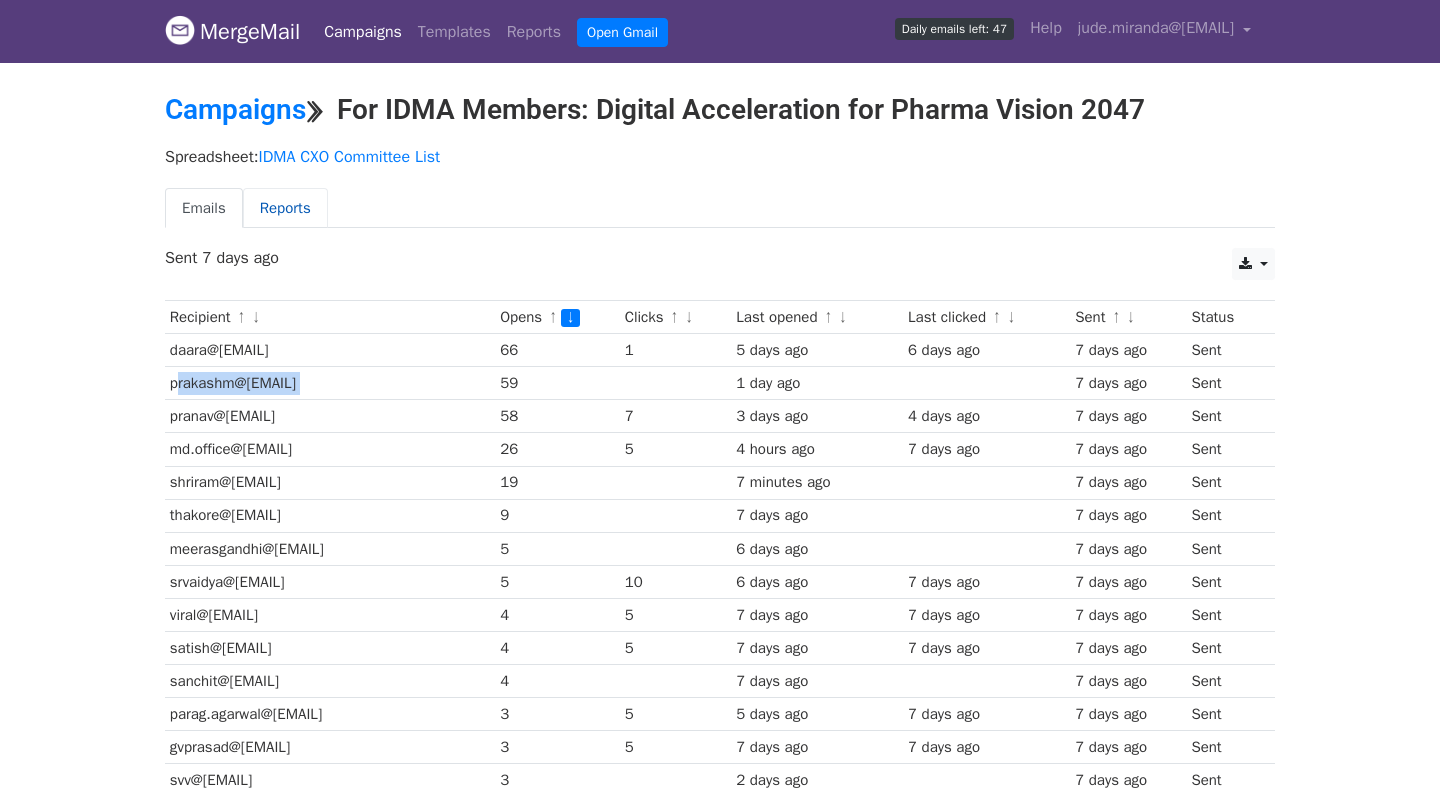 click on "Reports" at bounding box center [285, 208] 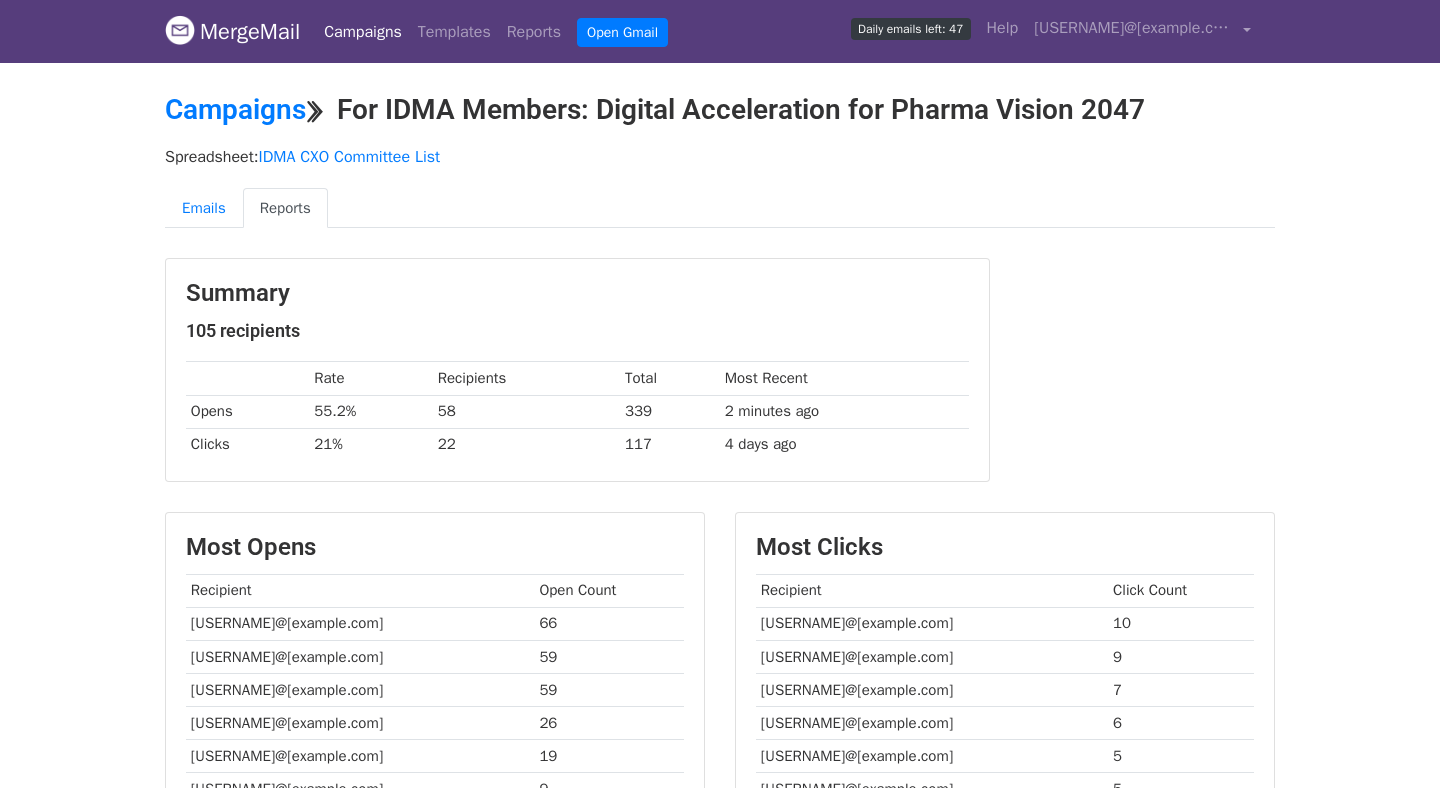 scroll, scrollTop: 0, scrollLeft: 0, axis: both 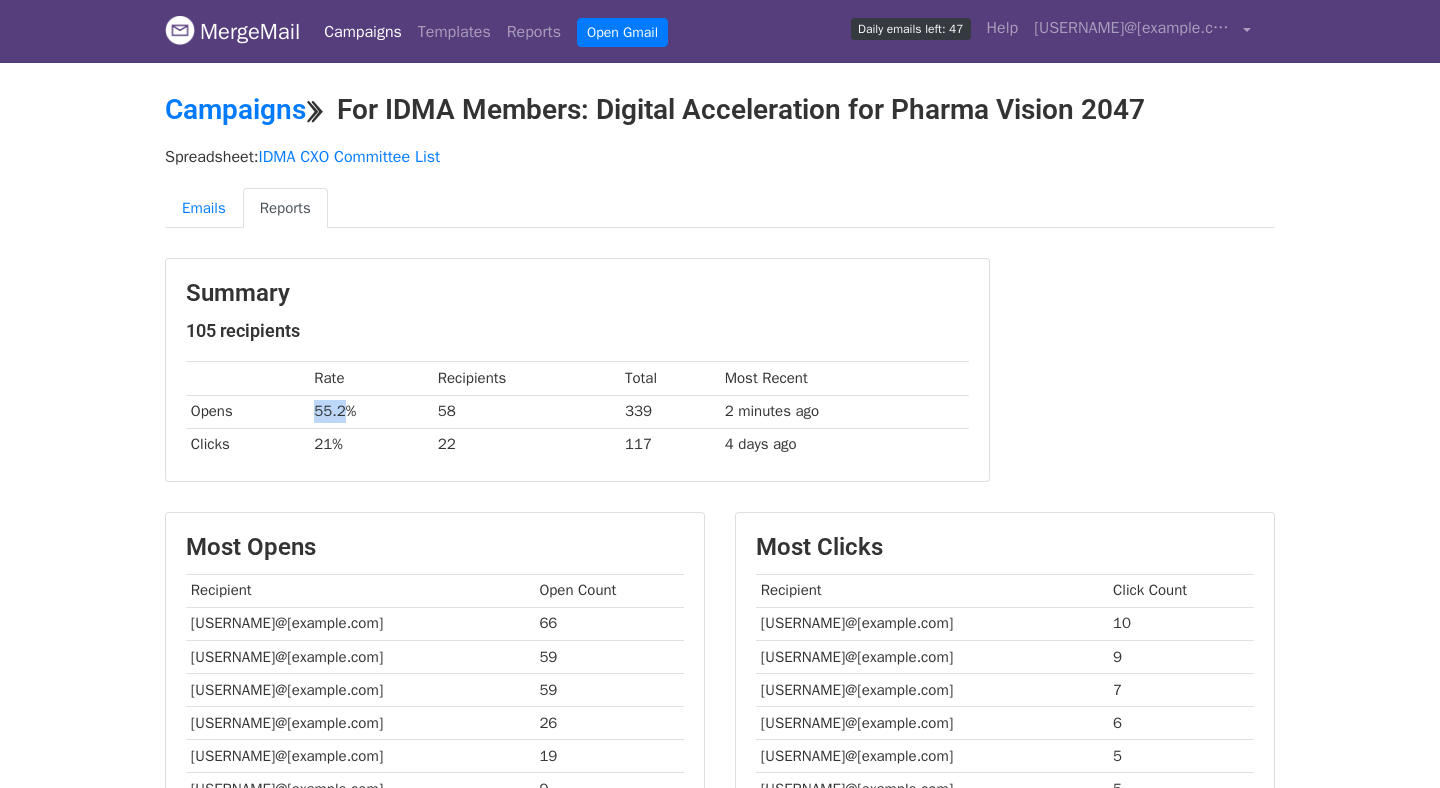 click on "55.2%" at bounding box center (370, 411) 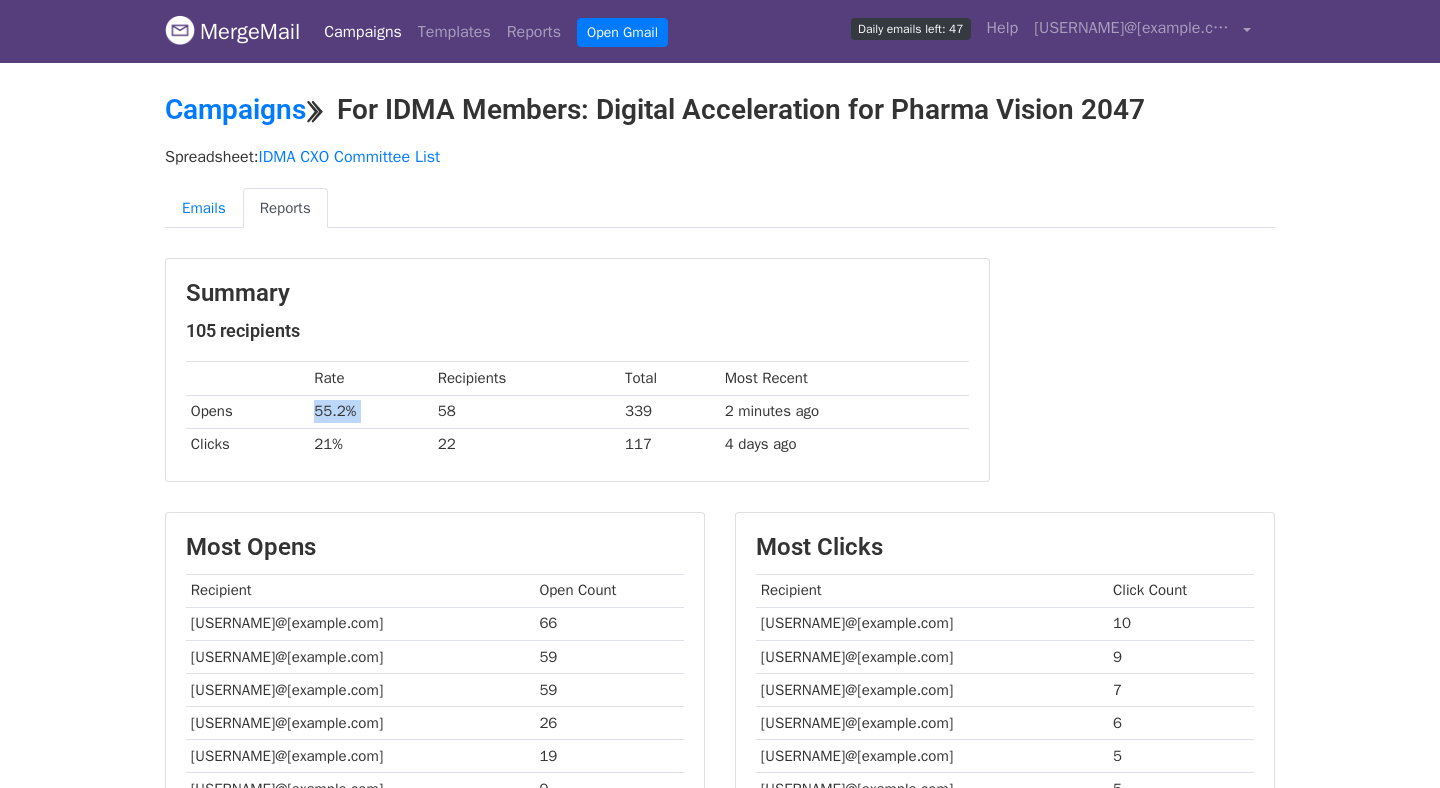 click on "55.2%" at bounding box center [370, 411] 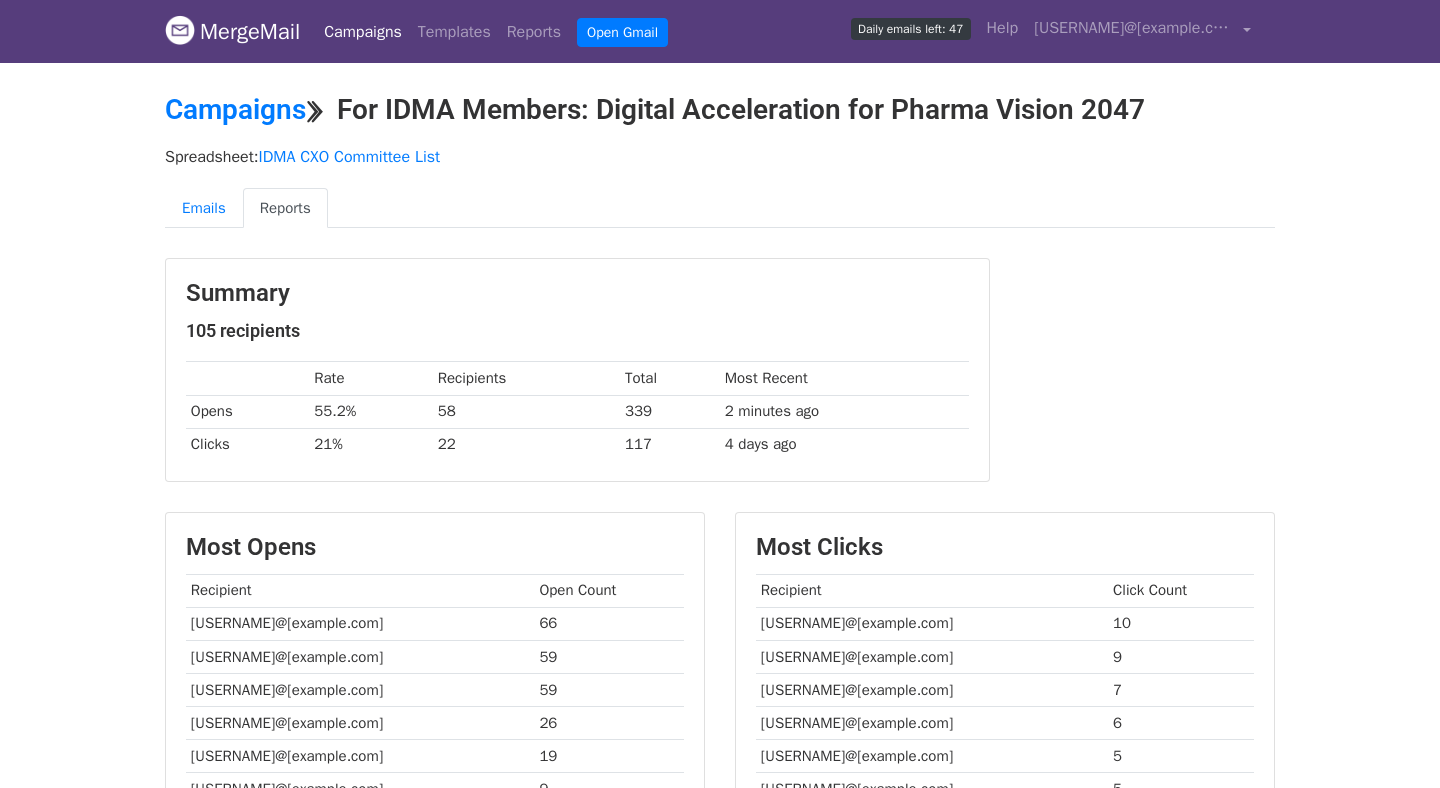 click on "Summary
105 recipients
Rate
Recipients
Total
Most Recent
Opens
55.2%
58
339
2 minutes ago
Clicks
21%
22
117
4 days ago" at bounding box center (577, 370) 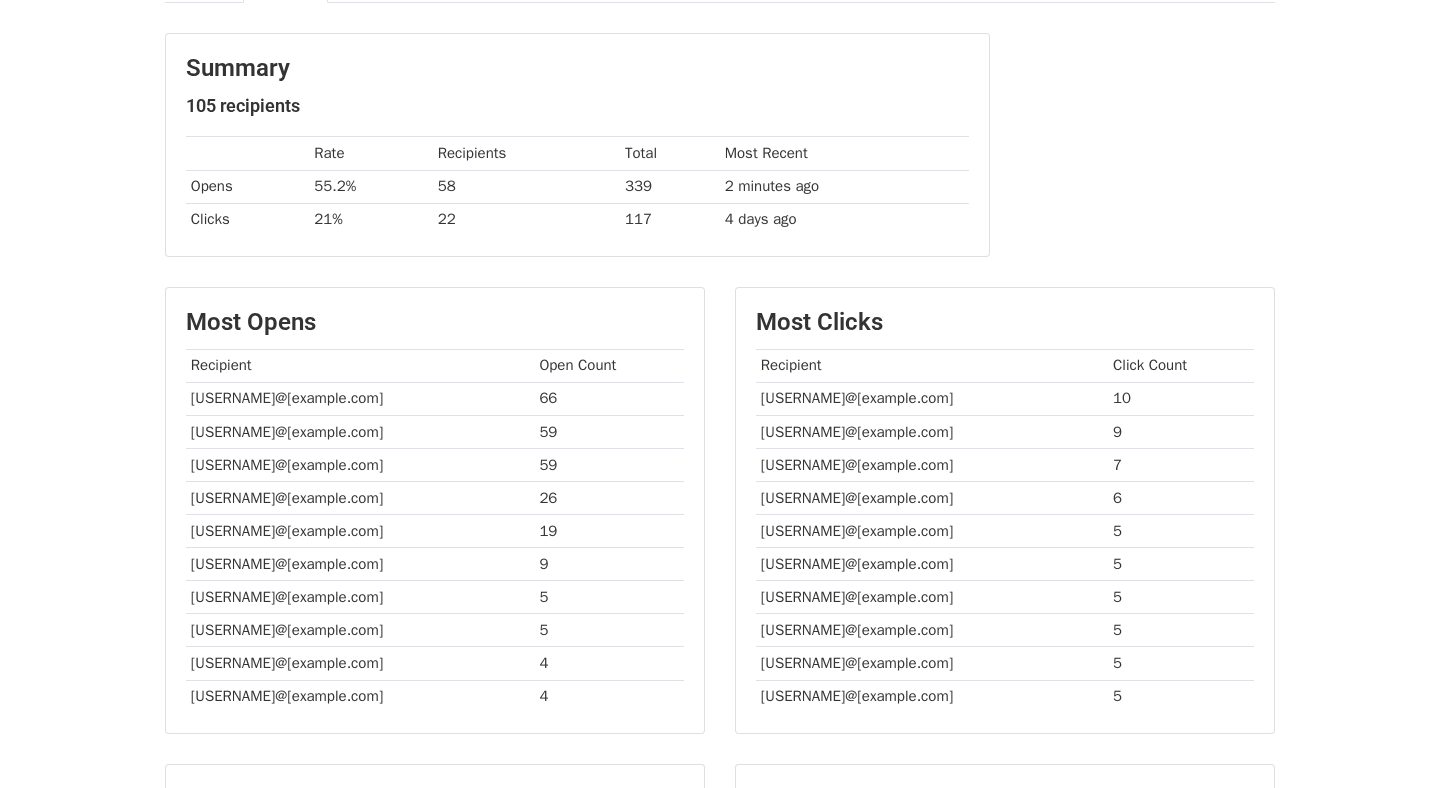 scroll, scrollTop: 227, scrollLeft: 0, axis: vertical 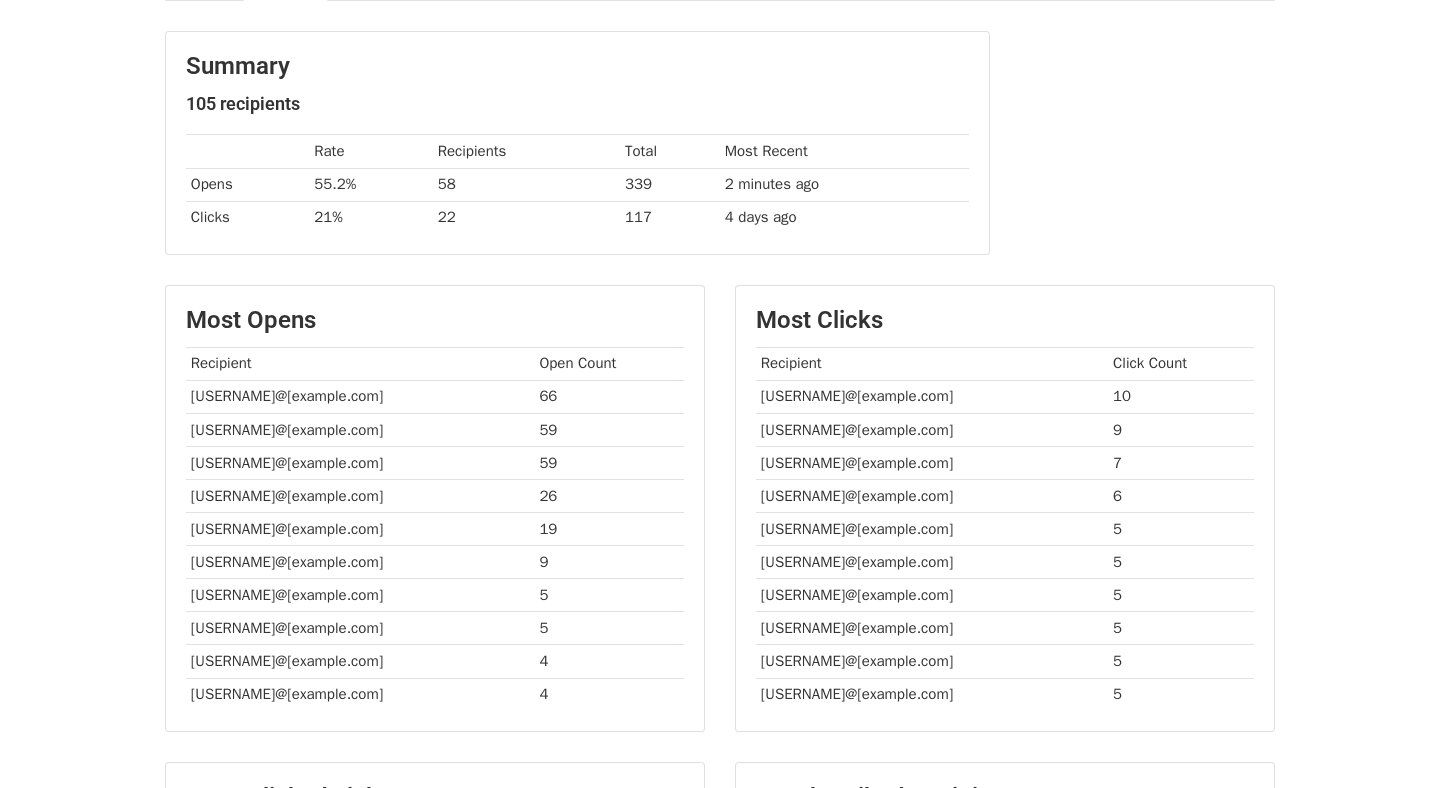 click on "daara@[EMAIL]" at bounding box center [360, 396] 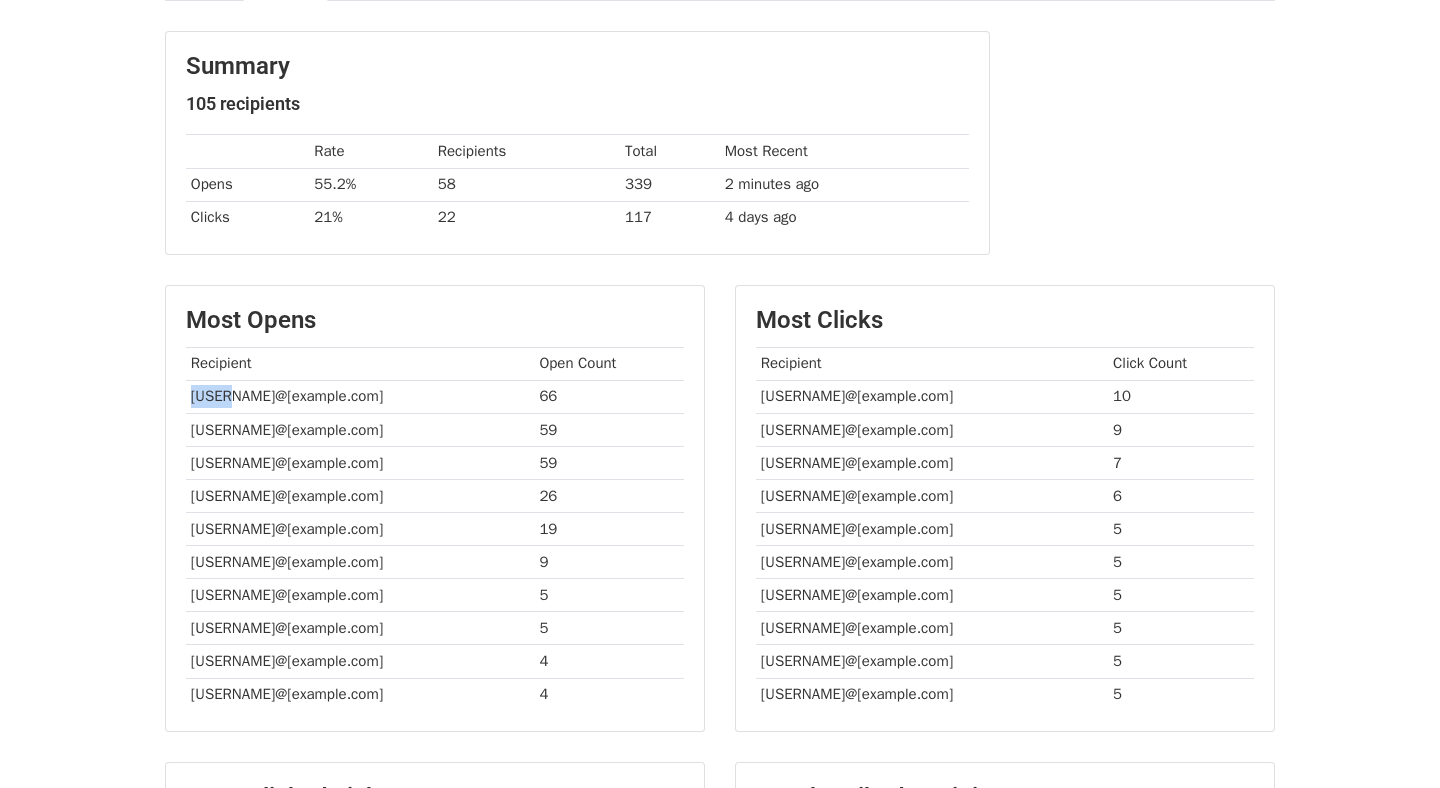 click on "daara@[EMAIL]" at bounding box center [360, 396] 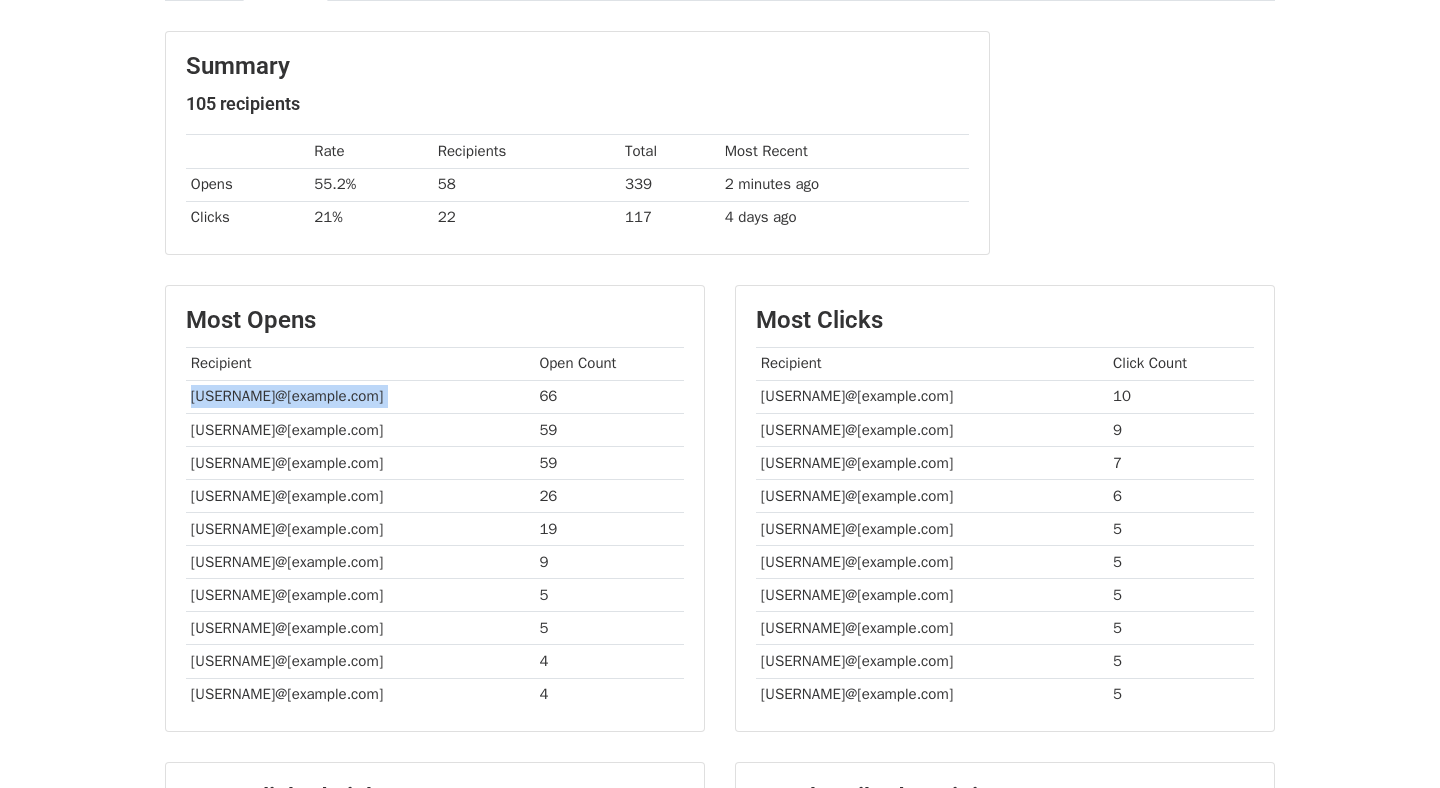click on "daara@[EMAIL]" at bounding box center (360, 396) 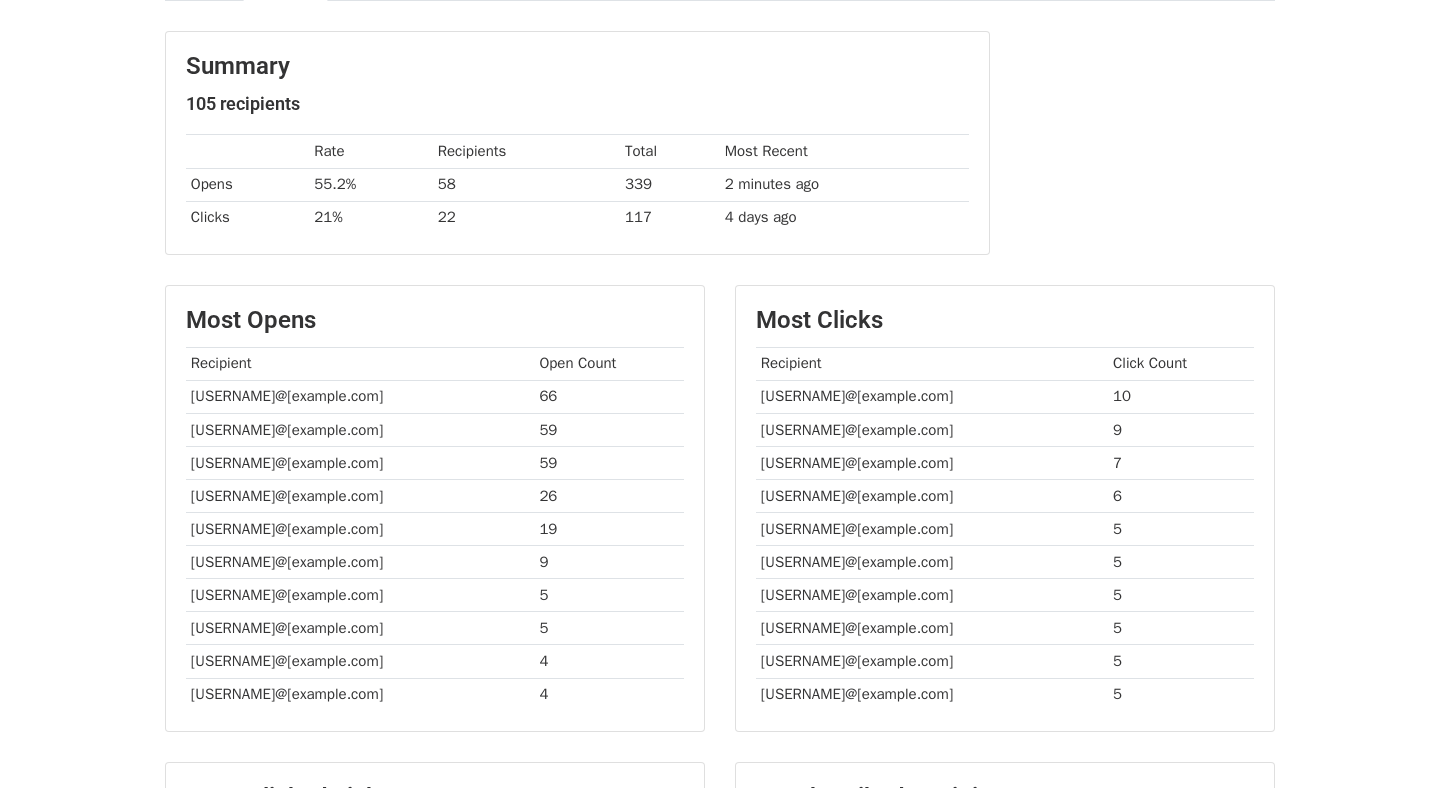 click on "pranav@[EMAIL]" at bounding box center (360, 429) 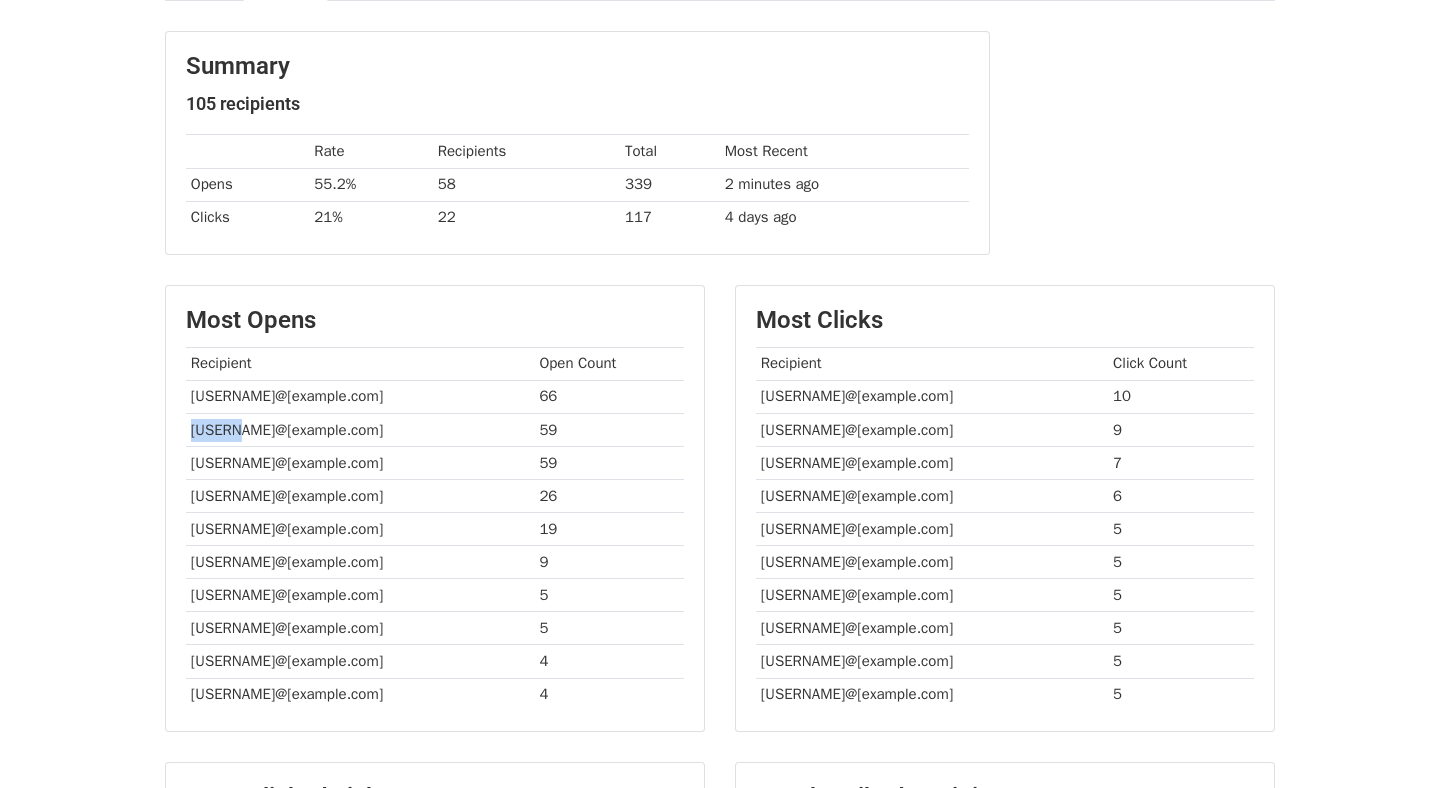 click on "pranav@[EMAIL]" at bounding box center [360, 429] 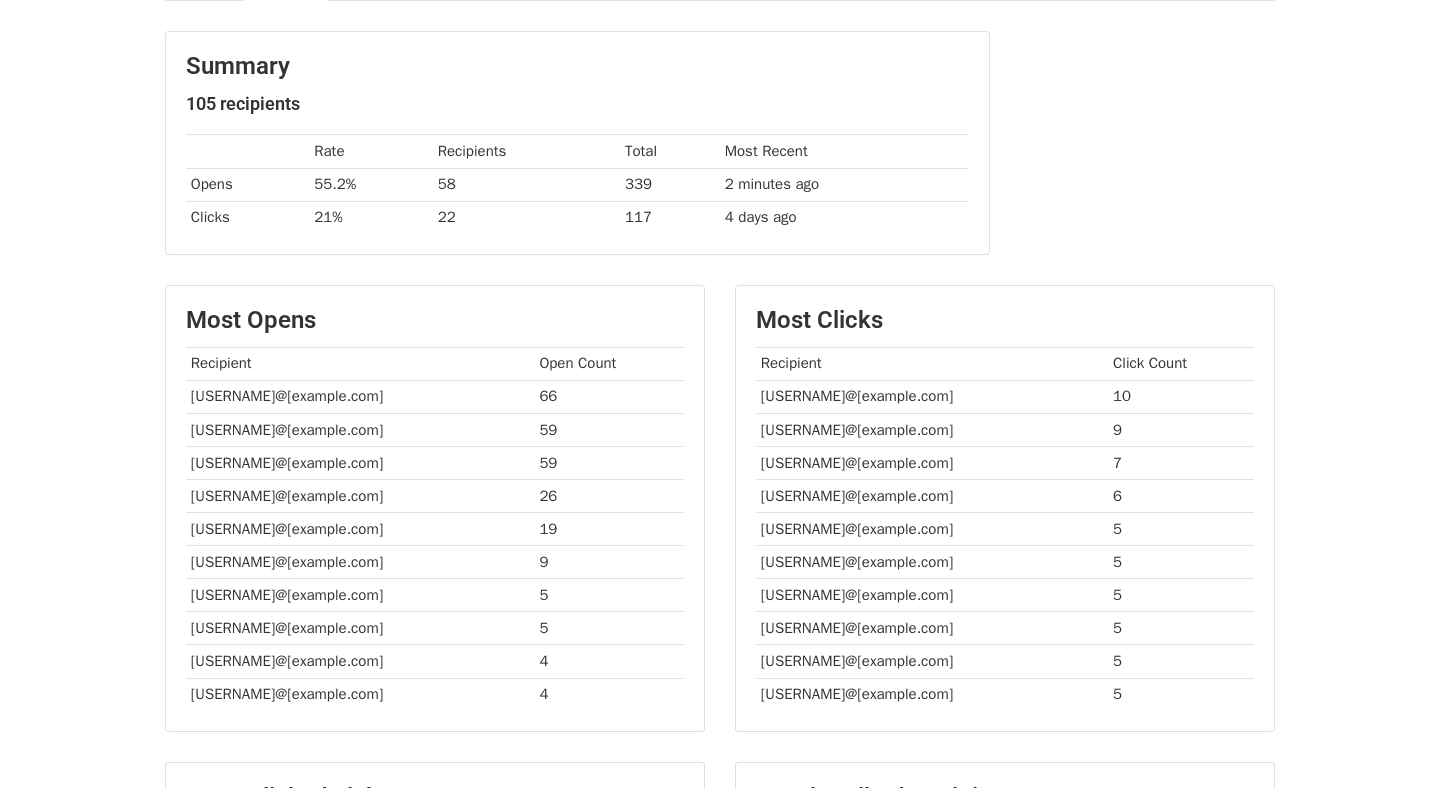 click on "pranav@[EMAIL]" at bounding box center [360, 429] 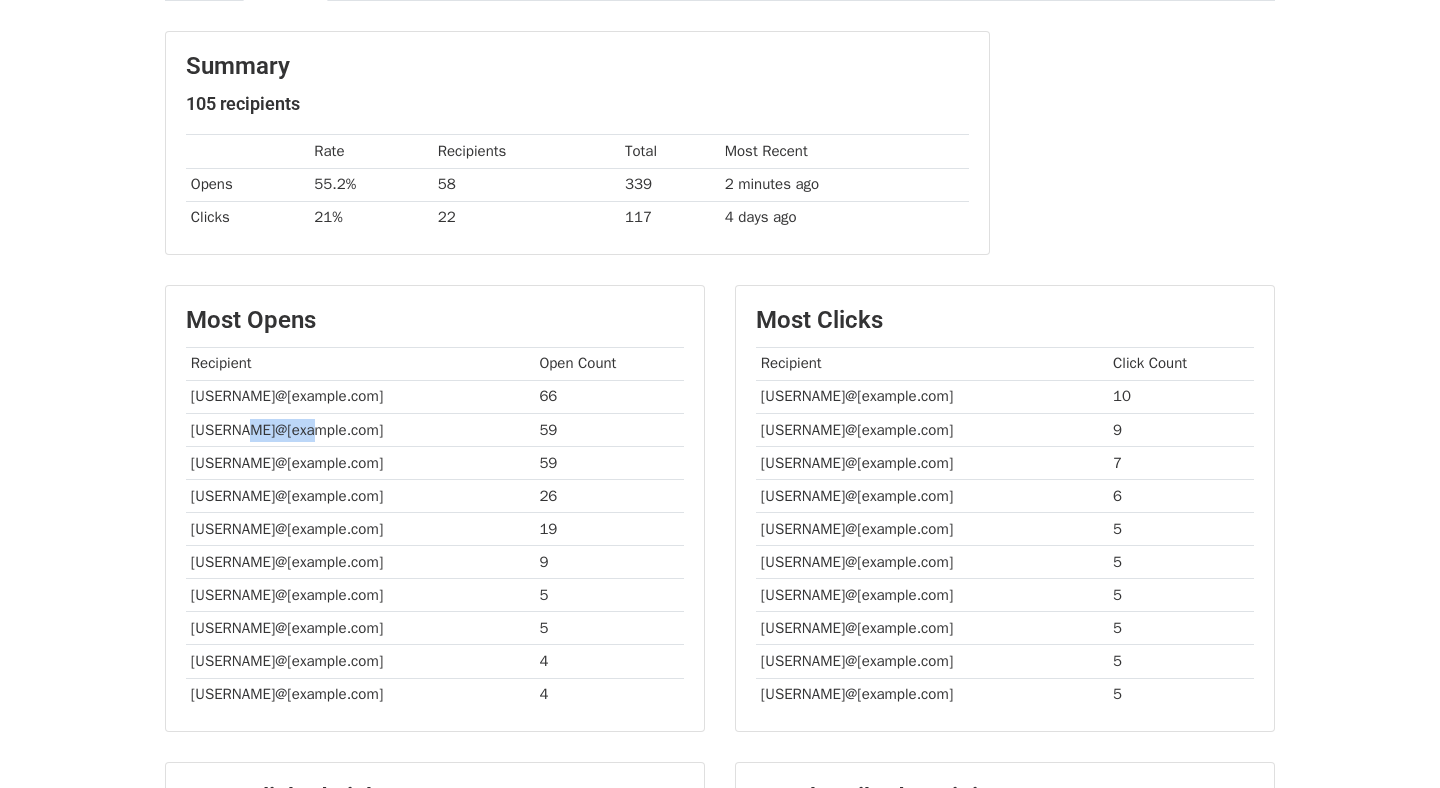 click on "pranav@[EMAIL]" at bounding box center (360, 429) 